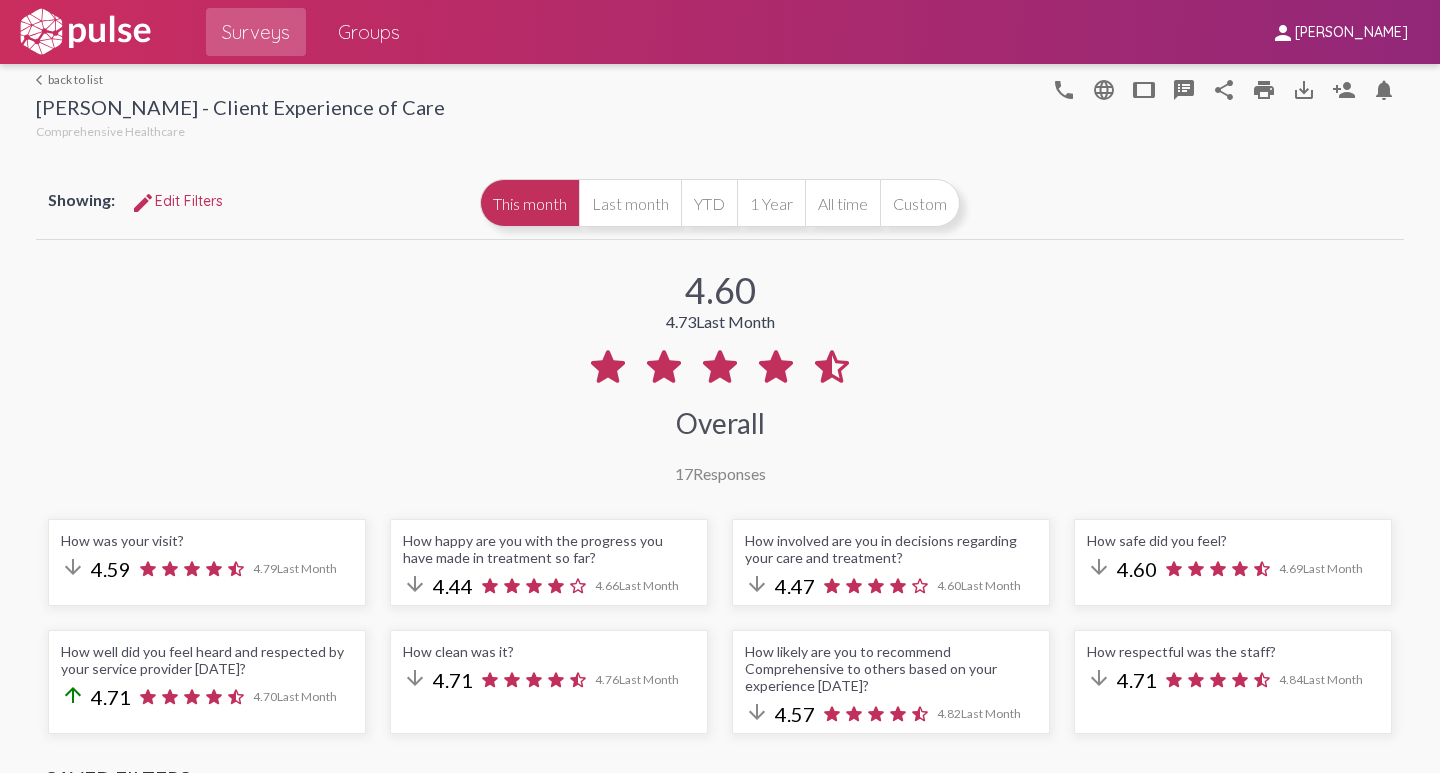scroll, scrollTop: 0, scrollLeft: 0, axis: both 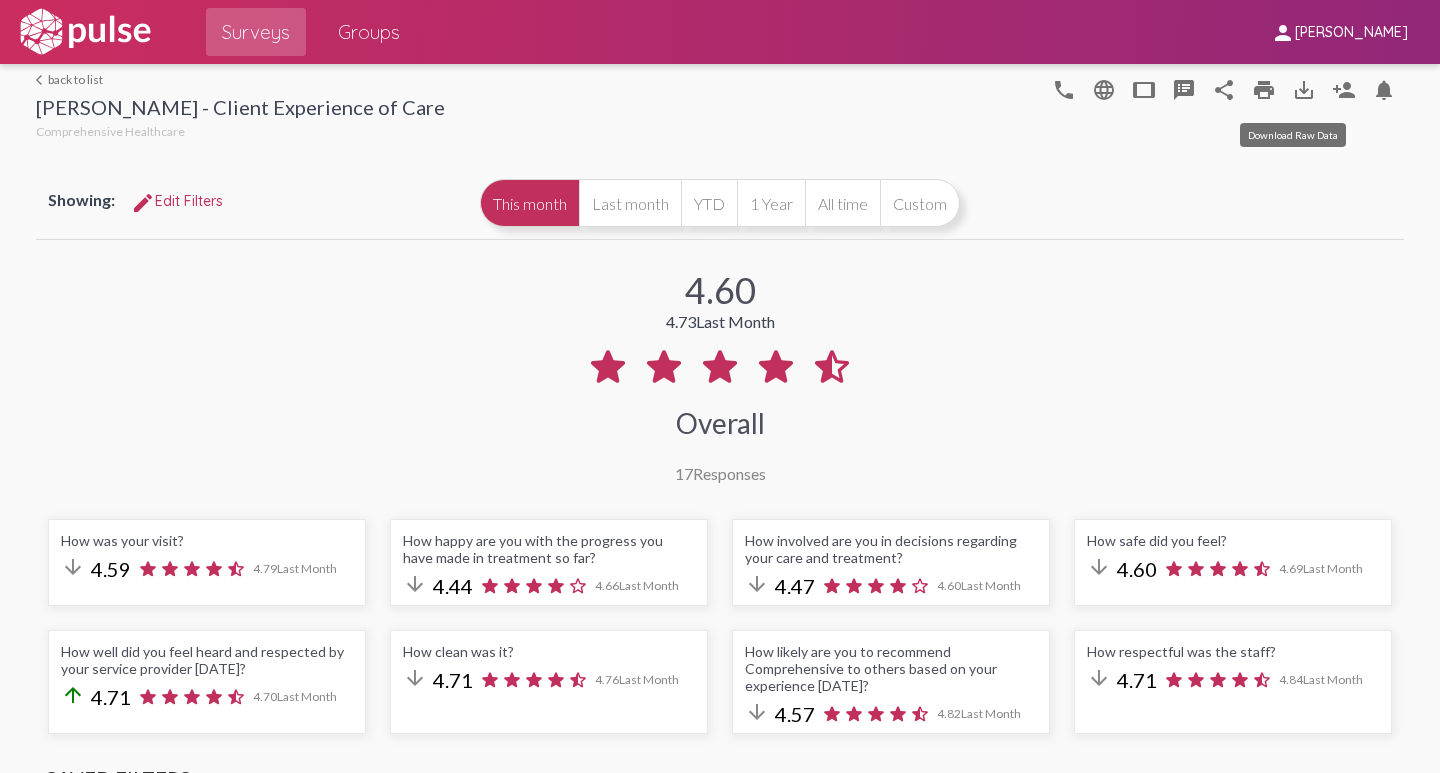 click on "save_alt" 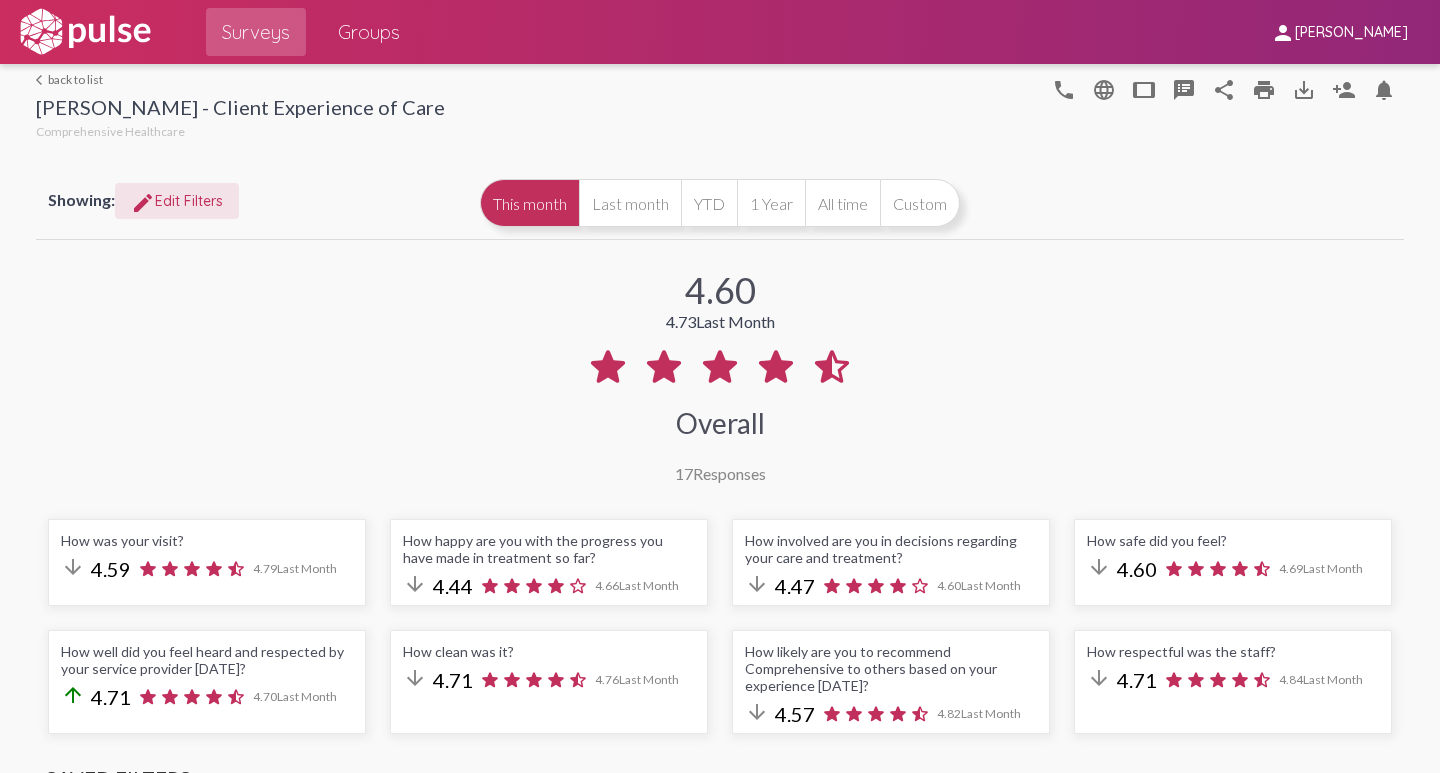 click on "edit Edit Filters" 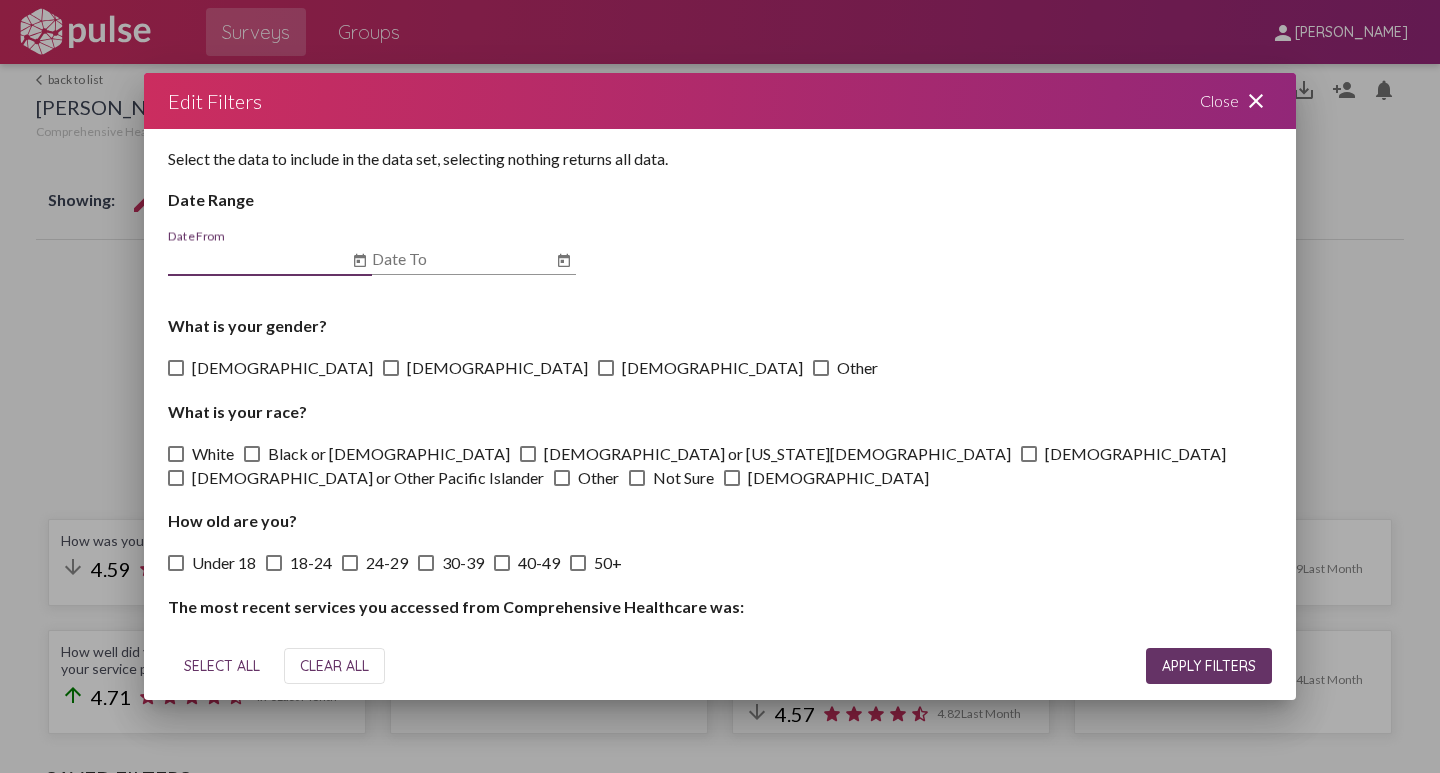 click 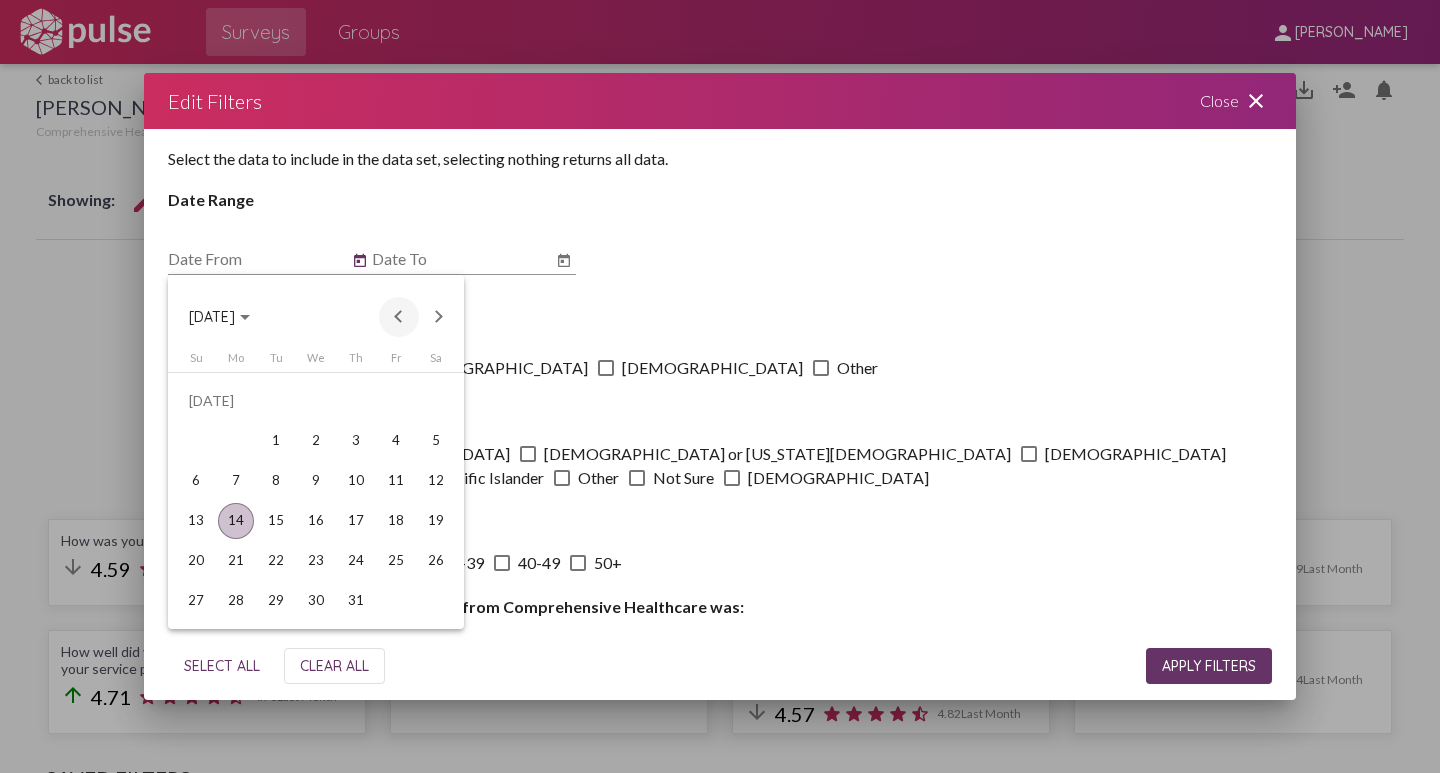 click at bounding box center (399, 317) 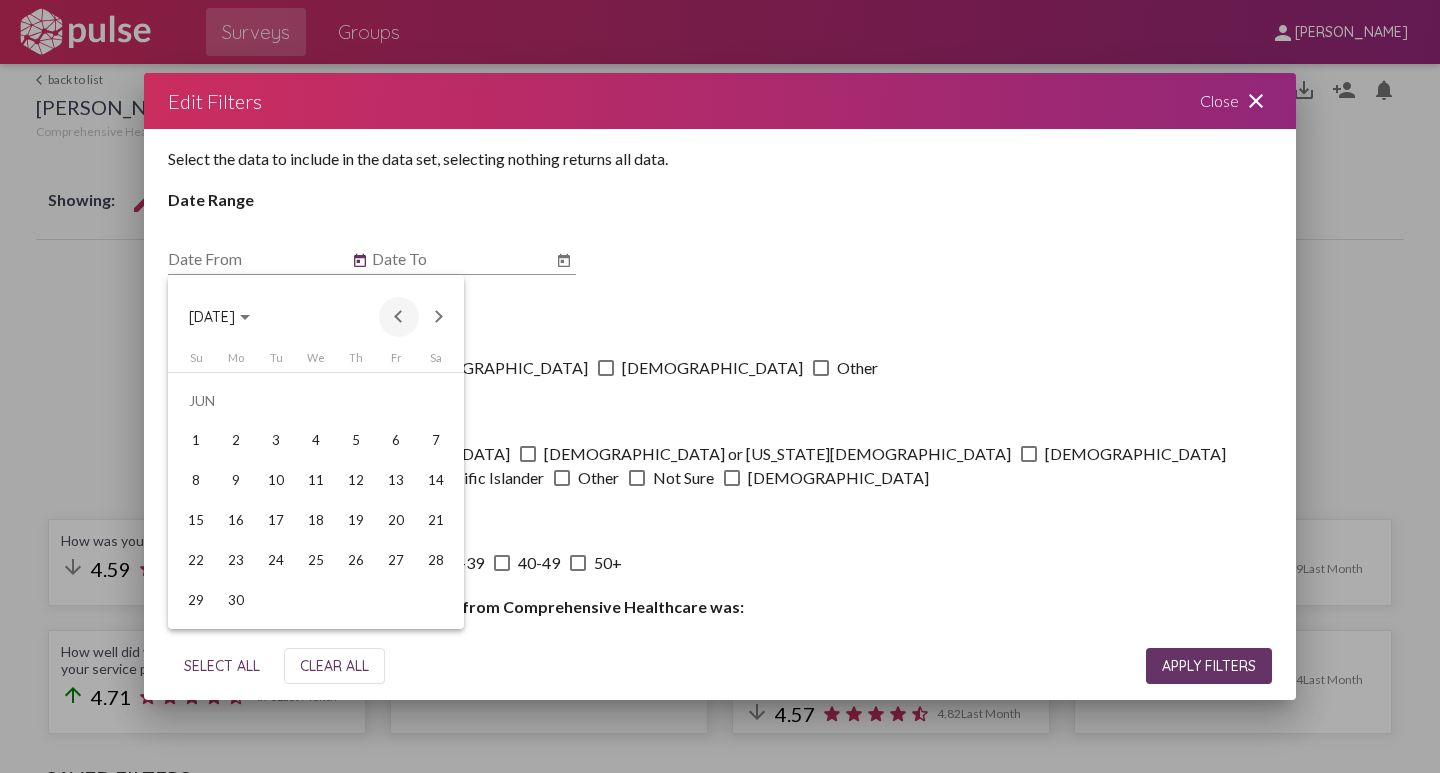 click at bounding box center [399, 317] 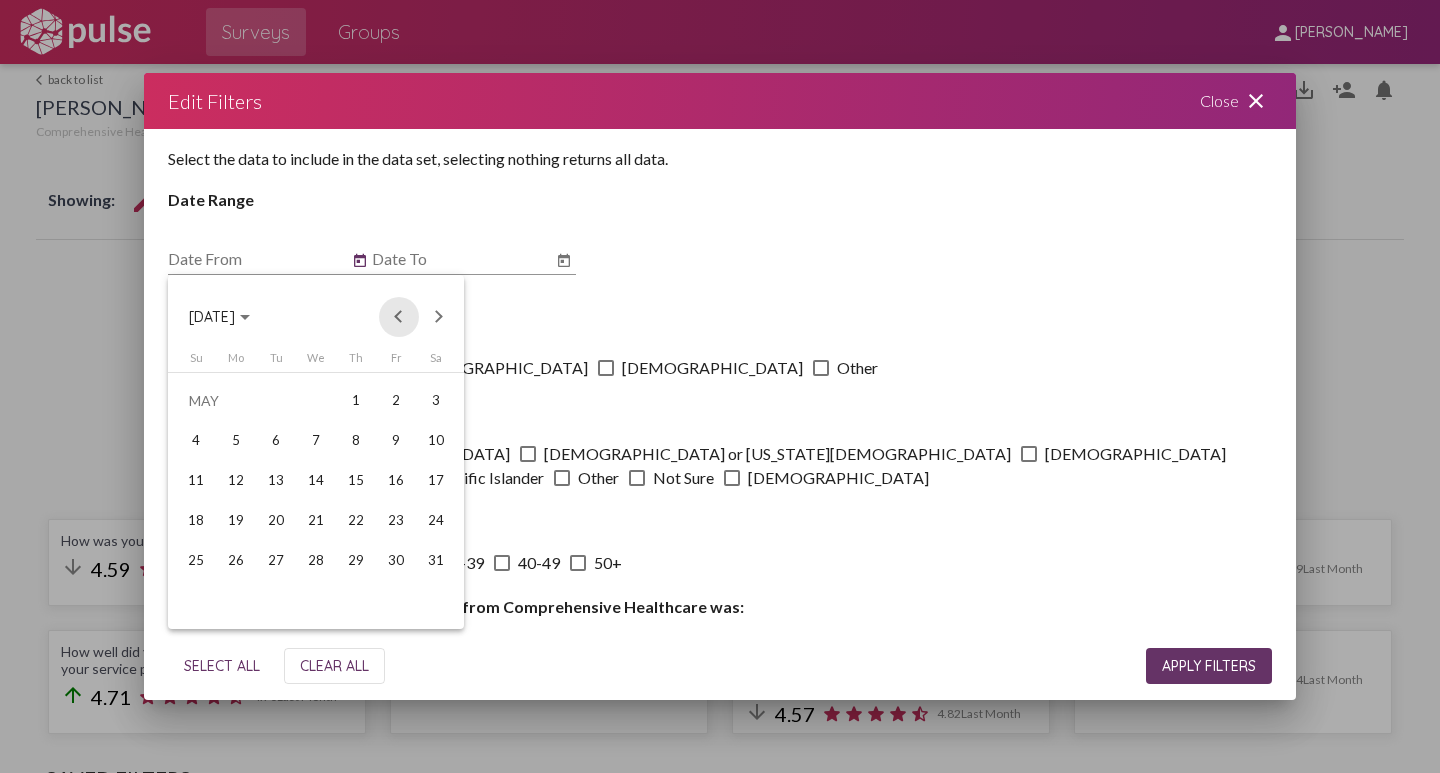 click at bounding box center [399, 317] 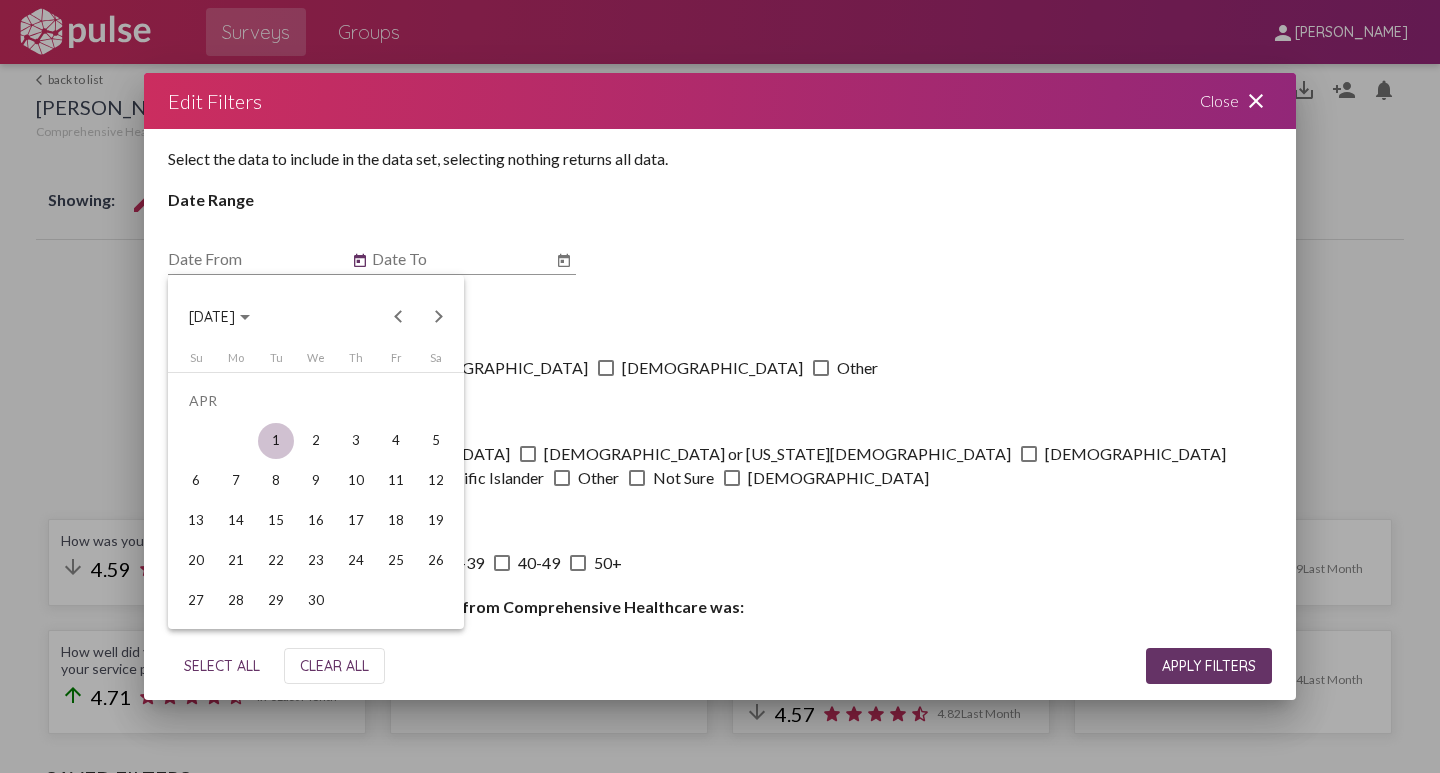 click on "1" at bounding box center [276, 441] 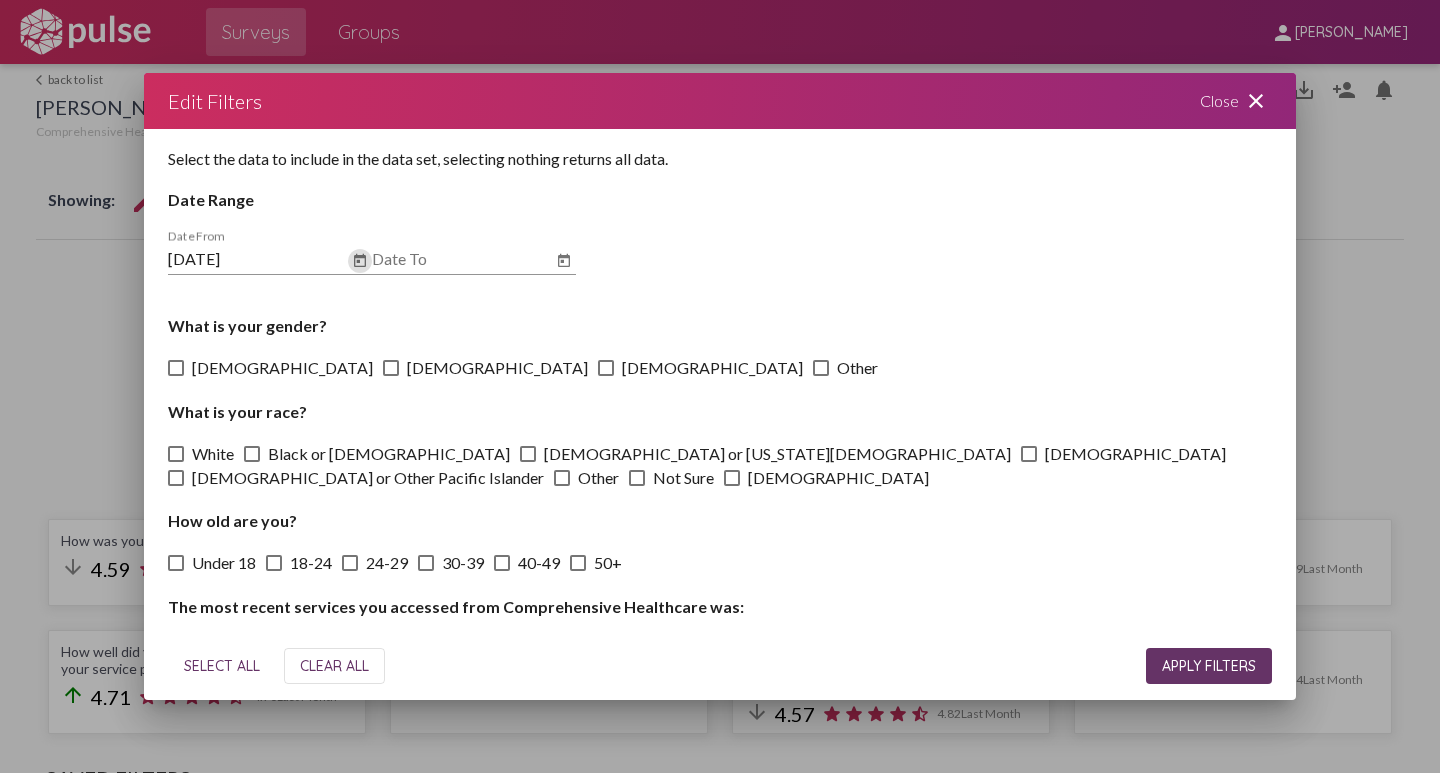click 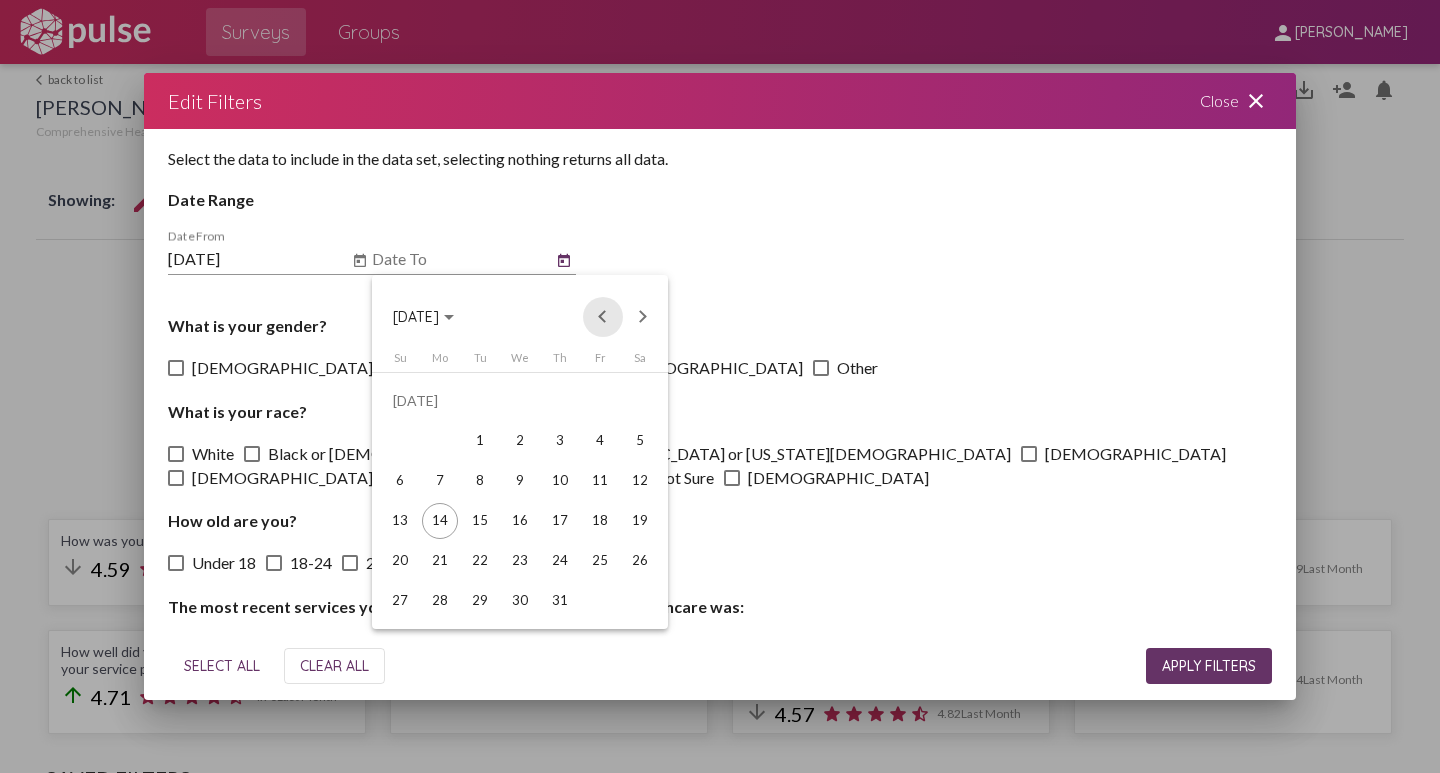 click at bounding box center (603, 317) 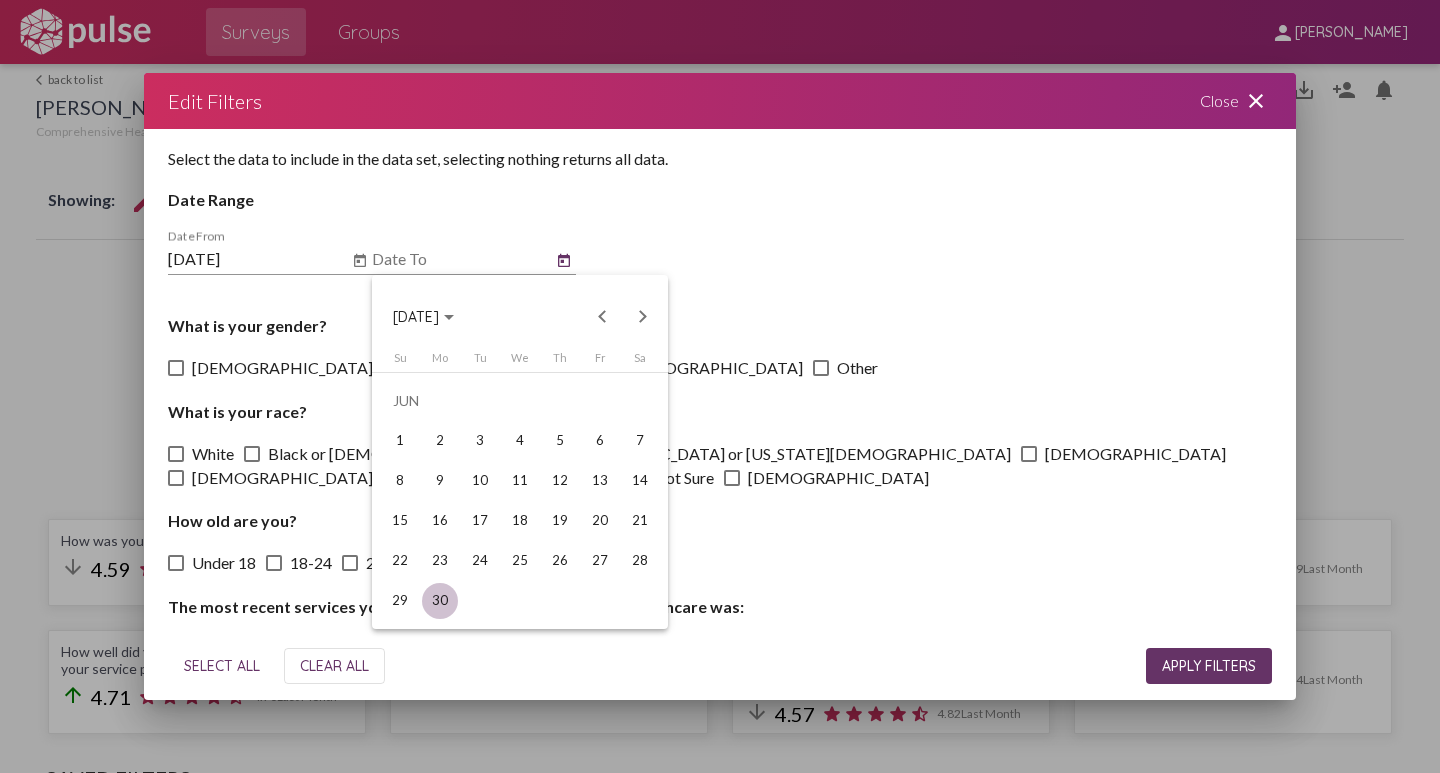 click on "30" at bounding box center [440, 601] 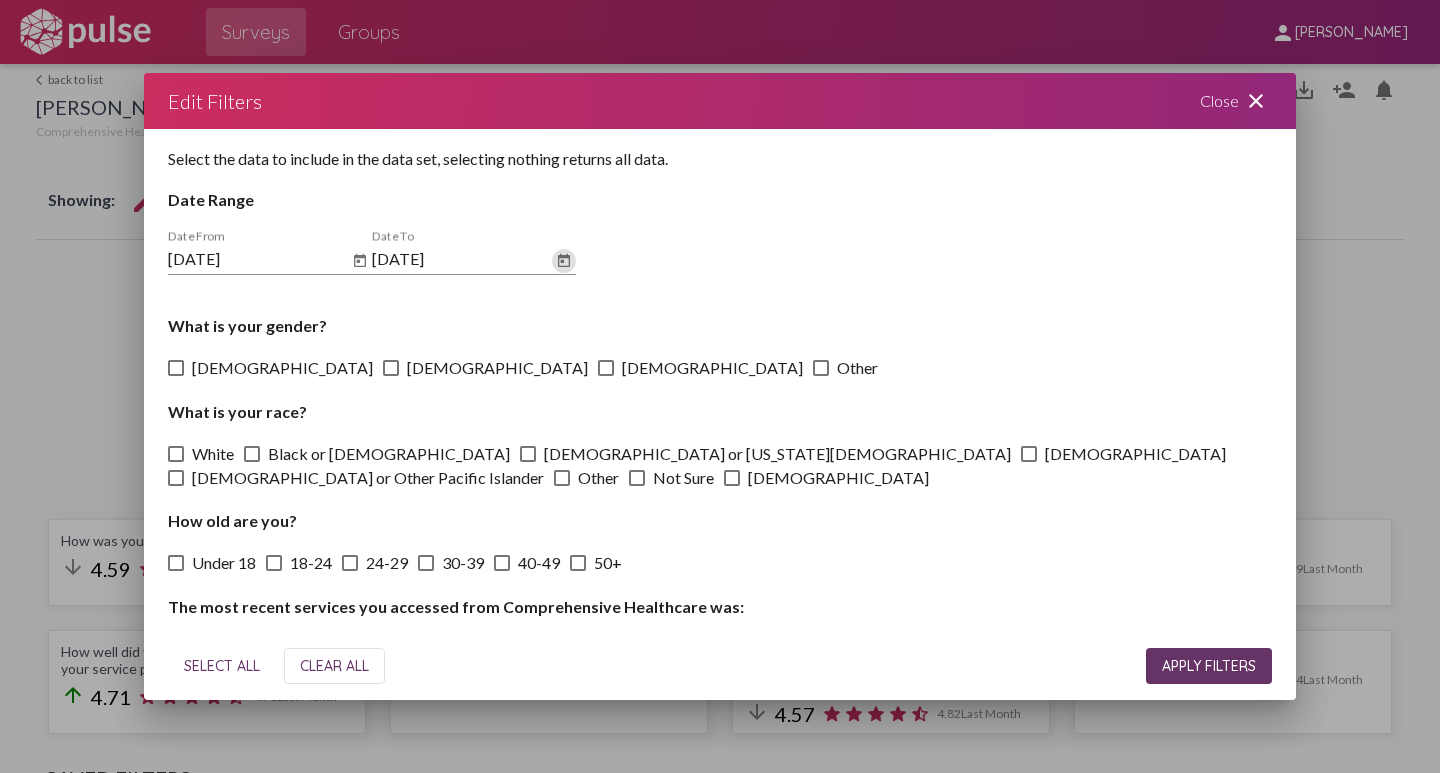 click on "APPLY FILTERS" at bounding box center (1209, 666) 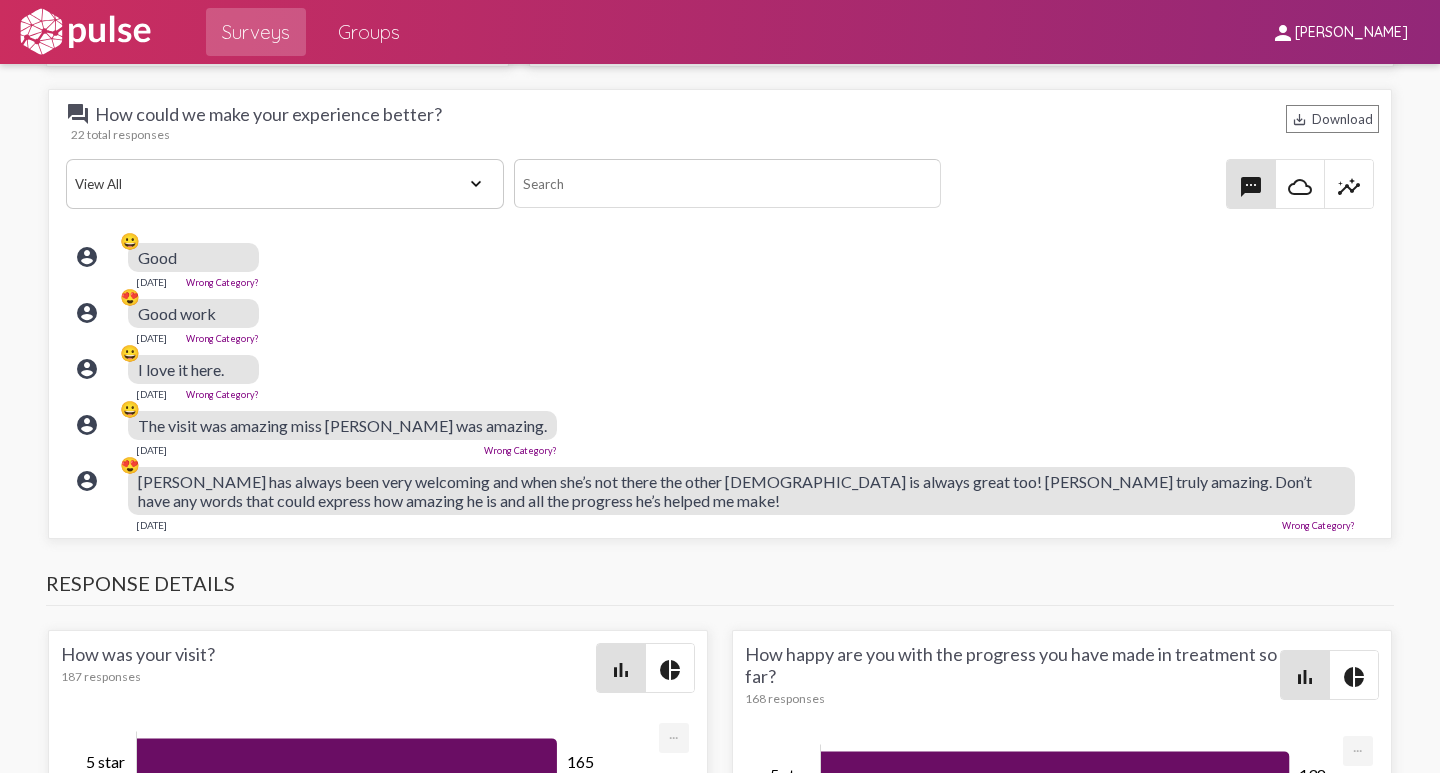 scroll, scrollTop: 2400, scrollLeft: 0, axis: vertical 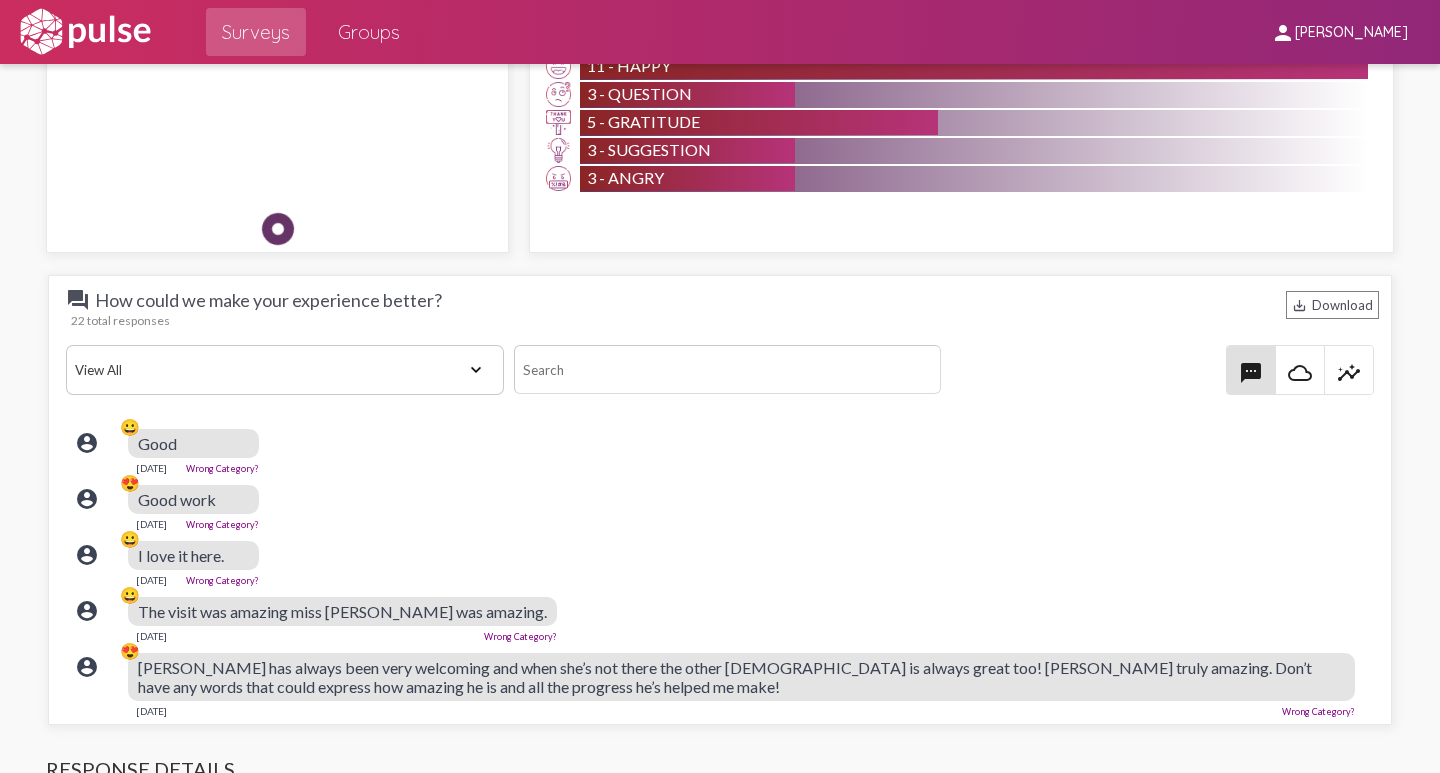 click on "account_circle 😍 Good work   [DATE]  Wrong Category?" 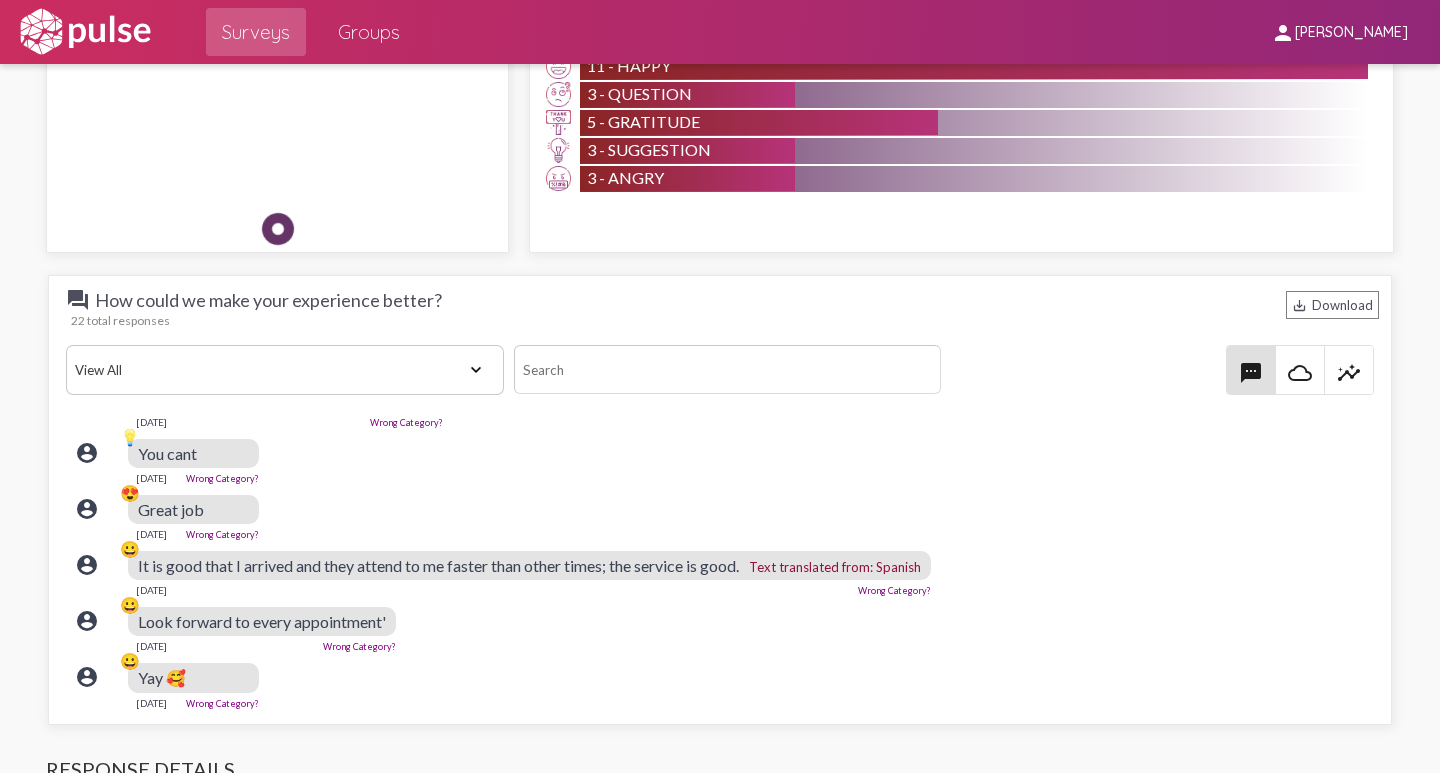 scroll, scrollTop: 966, scrollLeft: 0, axis: vertical 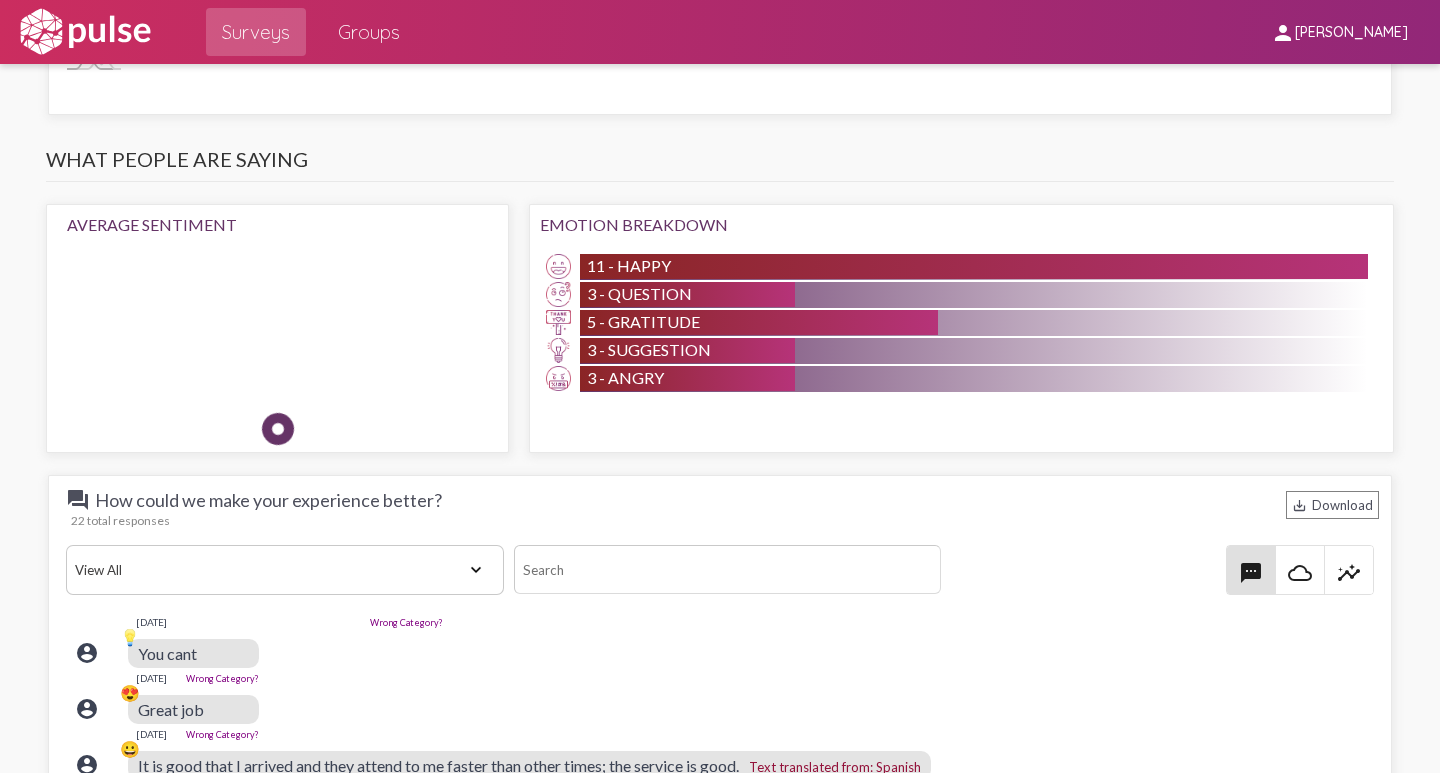 click on "View All Positive Neutral Negative Happy Meh Suggestions Angry Disgust Sadness Gratitude Question Fear Confused Concerned Frustrated Spam" 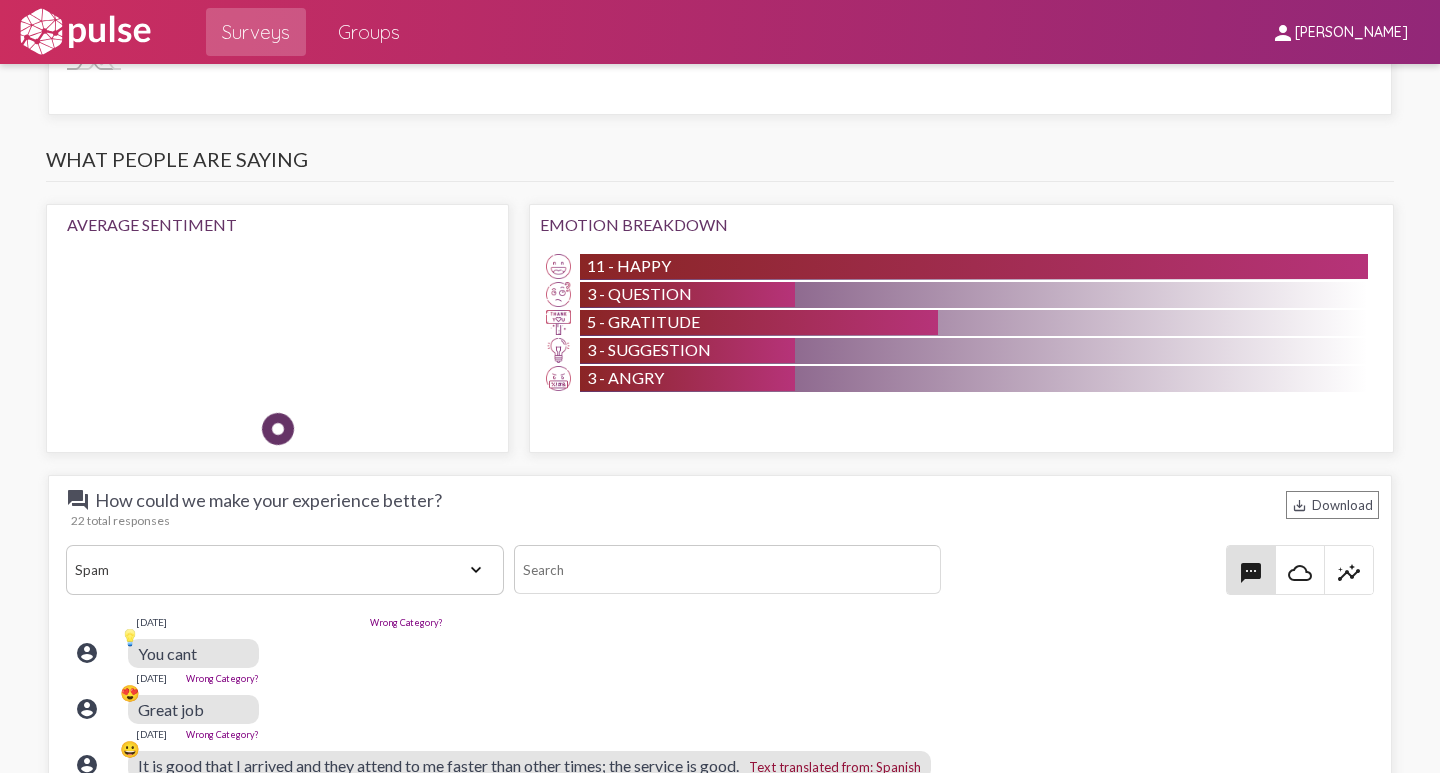 click on "View All Positive Neutral Negative Happy Meh Suggestions Angry Disgust Sadness Gratitude Question Fear Confused Concerned Frustrated Spam" 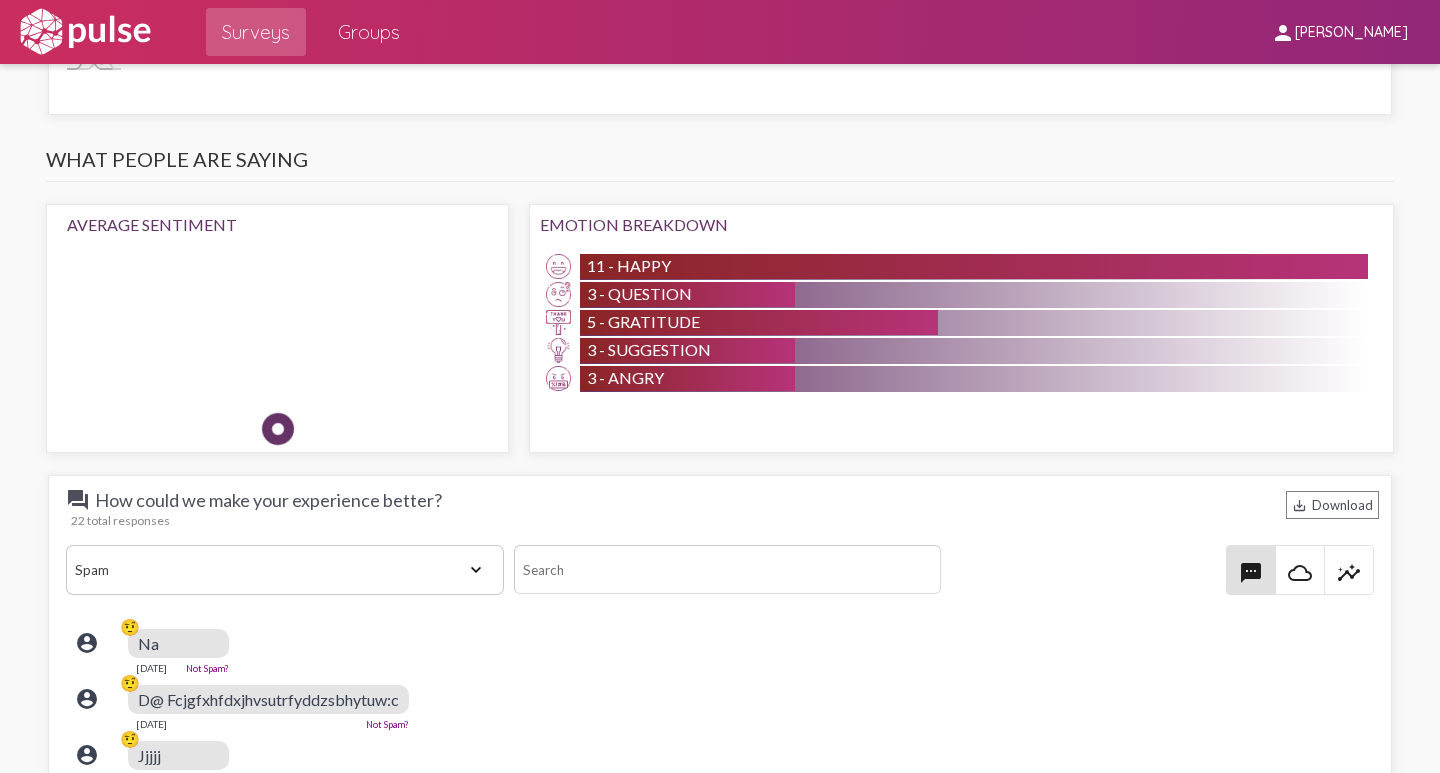 scroll, scrollTop: 0, scrollLeft: 0, axis: both 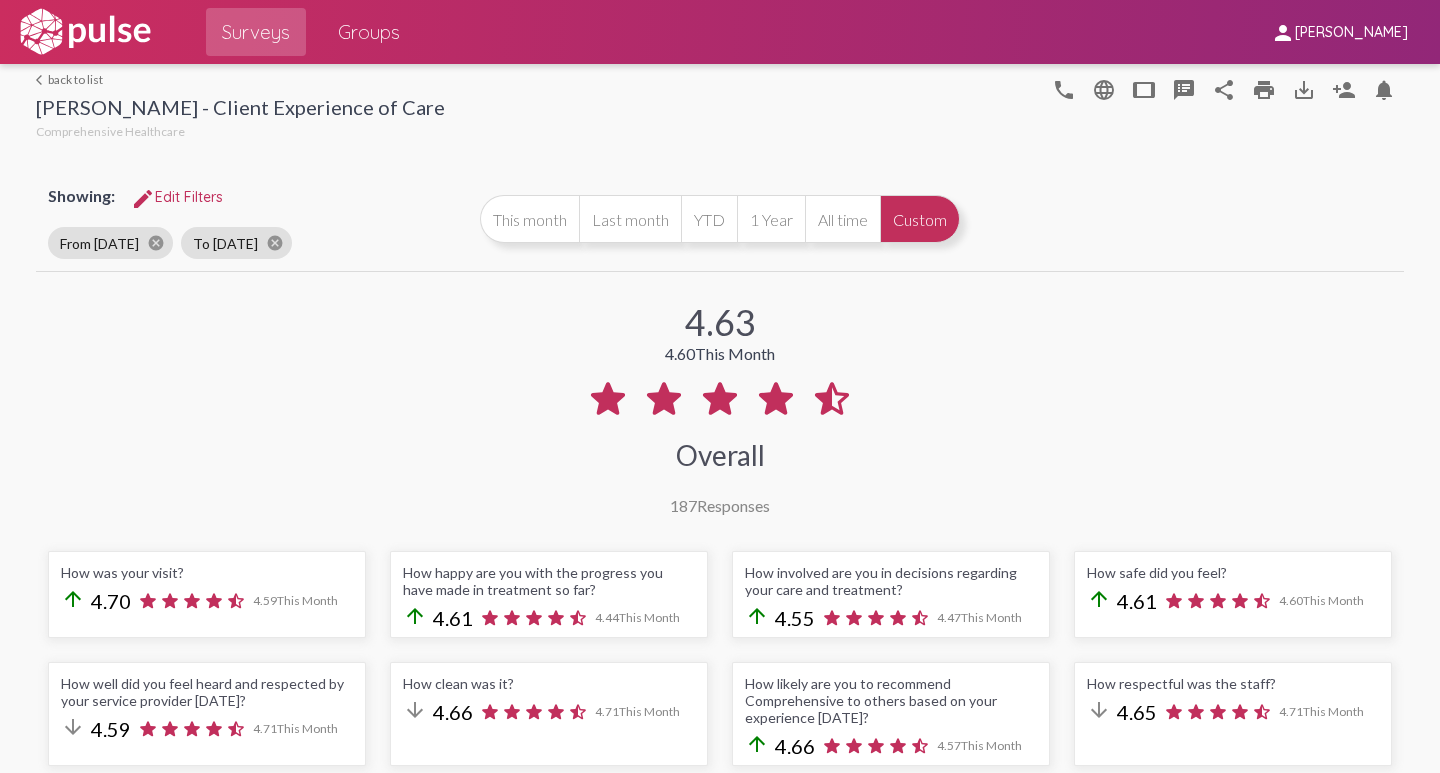 click on "arrow_back_ios  back to list  [PERSON_NAME] - Client Experience of Care  Comprehensive Healthcare phone language tablet speaker_notes share print save_alt person_add notifications" 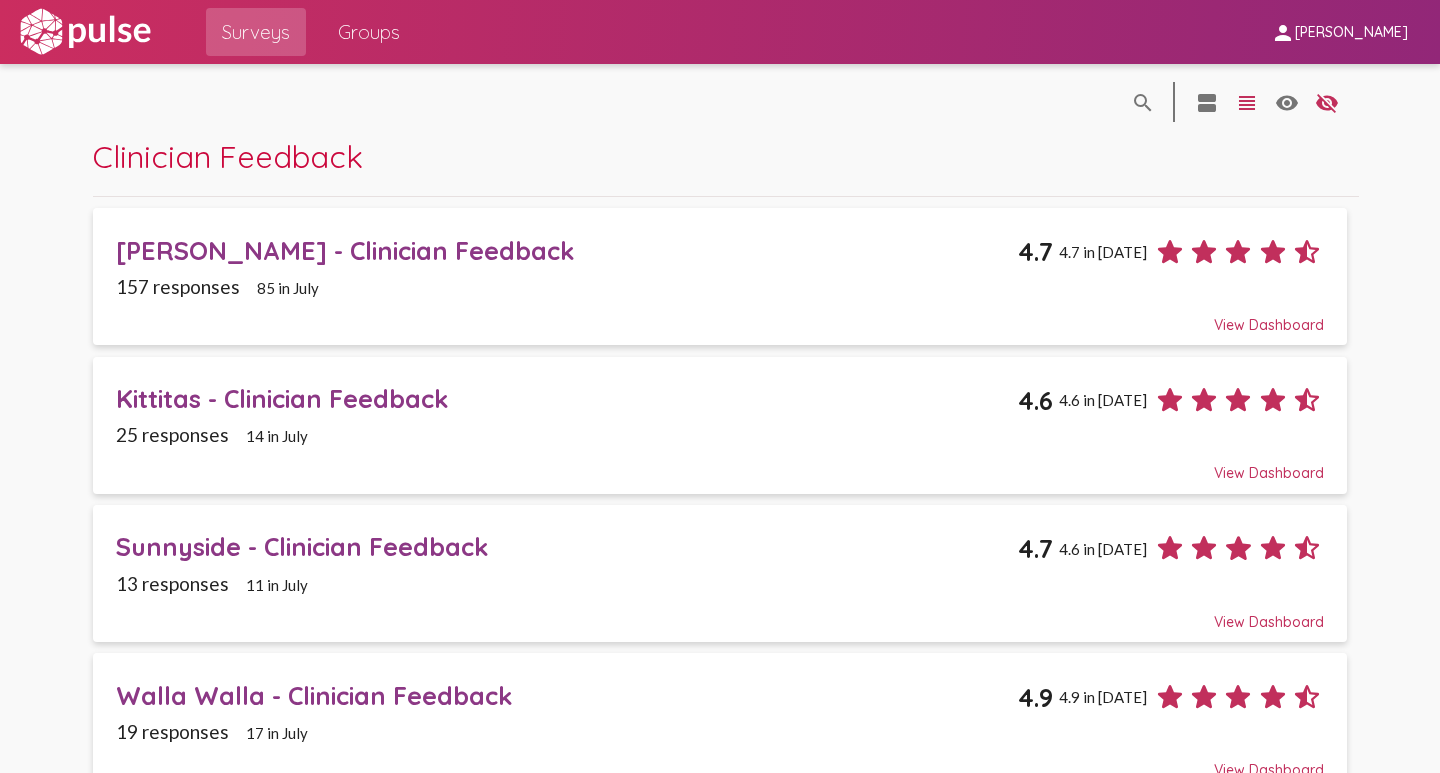 click on "Kittitas - Clinician Feedback" 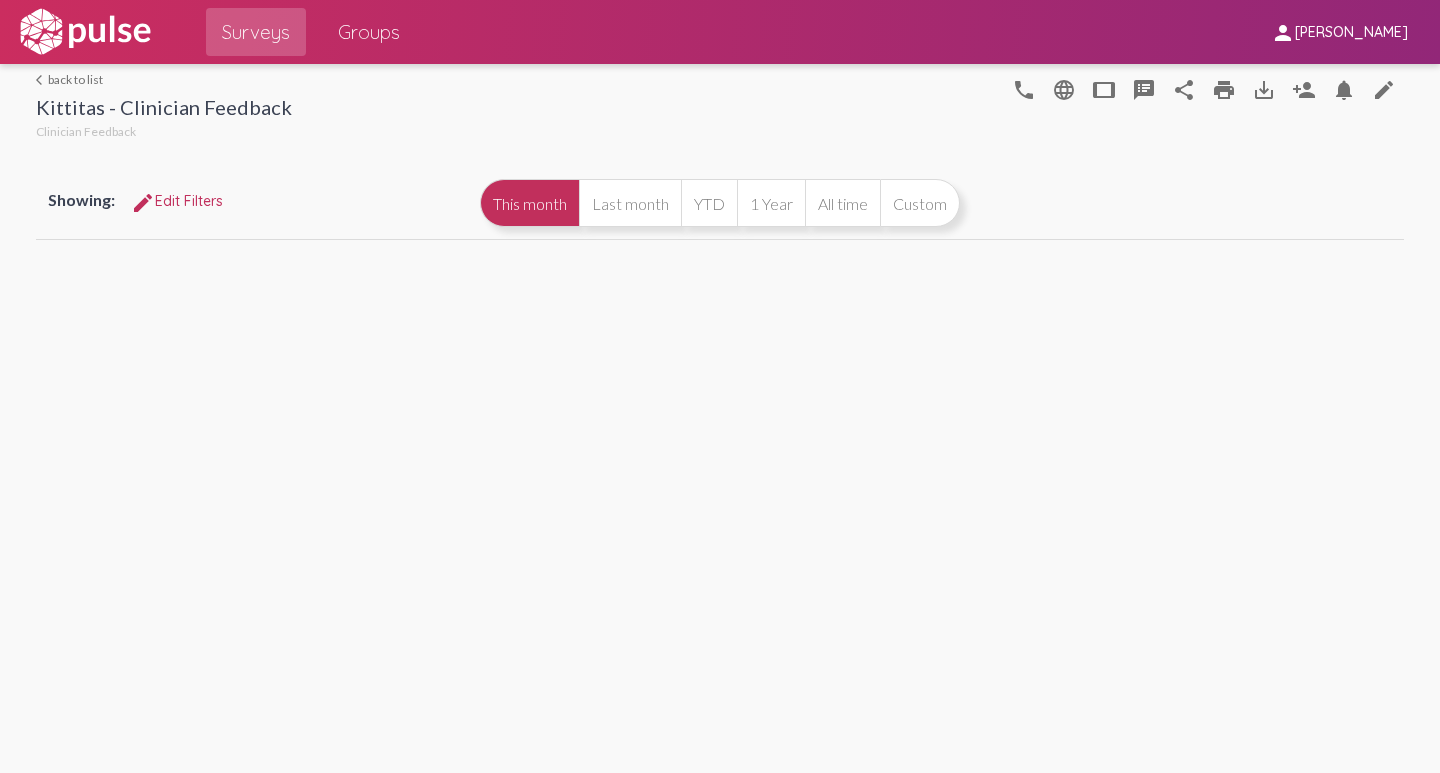select 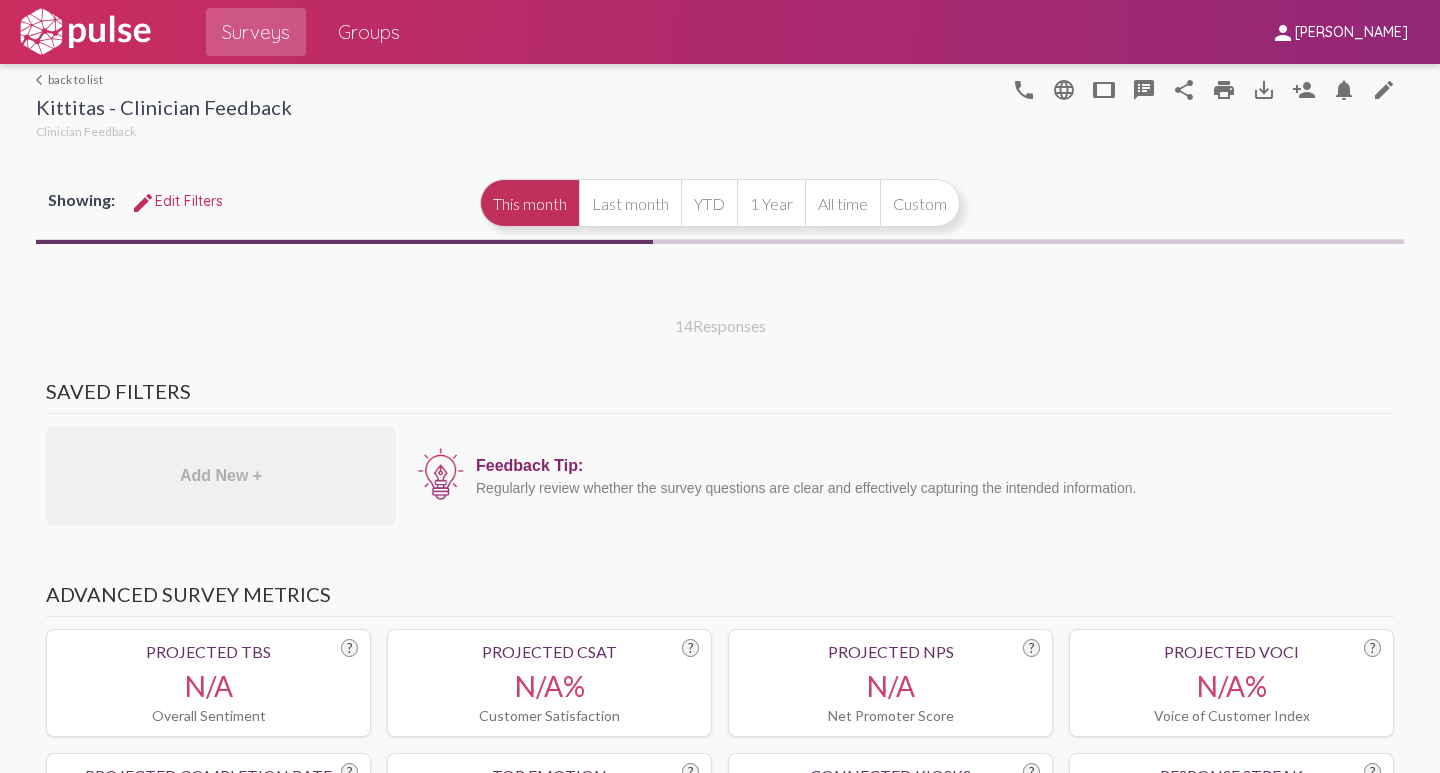 click on "Last month" 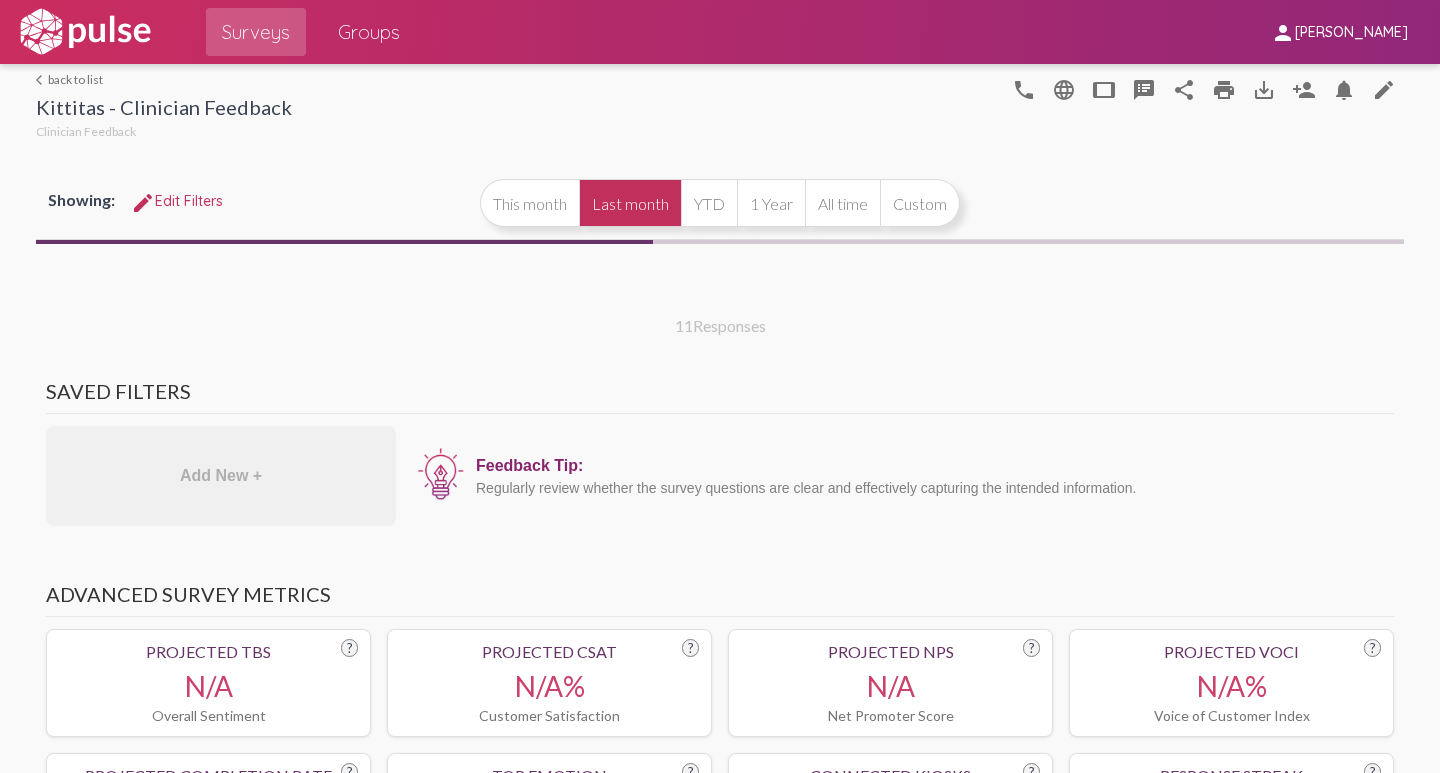 select on "All" 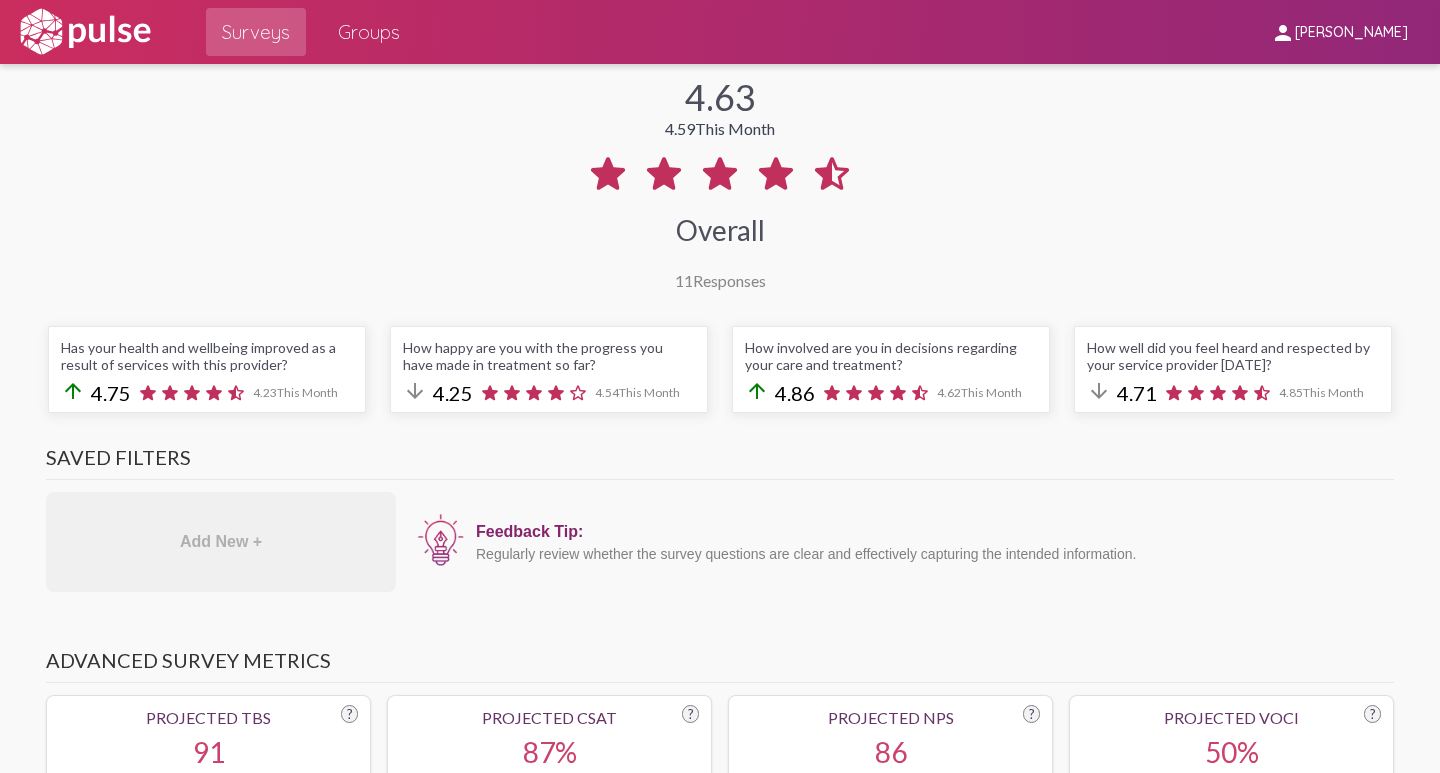 scroll, scrollTop: 0, scrollLeft: 0, axis: both 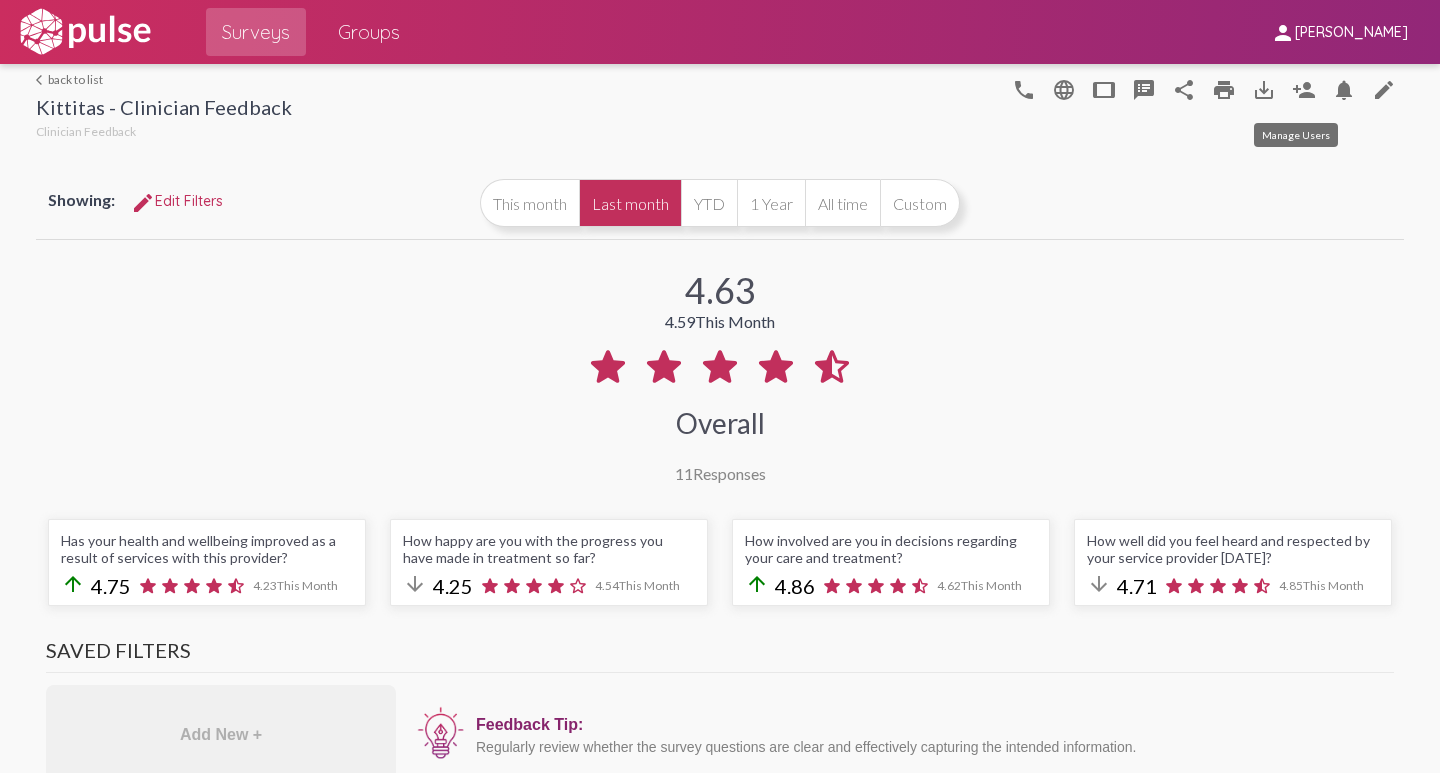 click on "person_add" 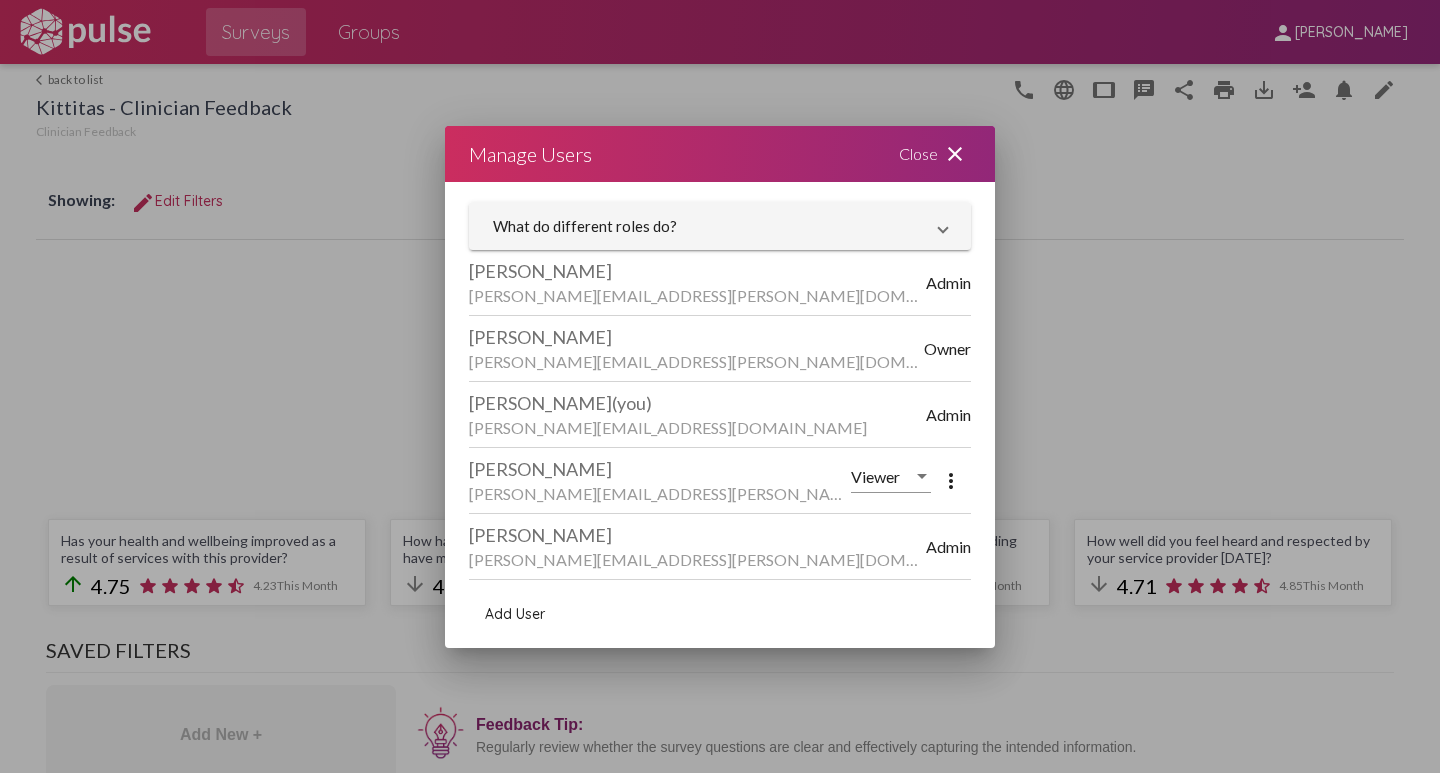 click at bounding box center [720, 386] 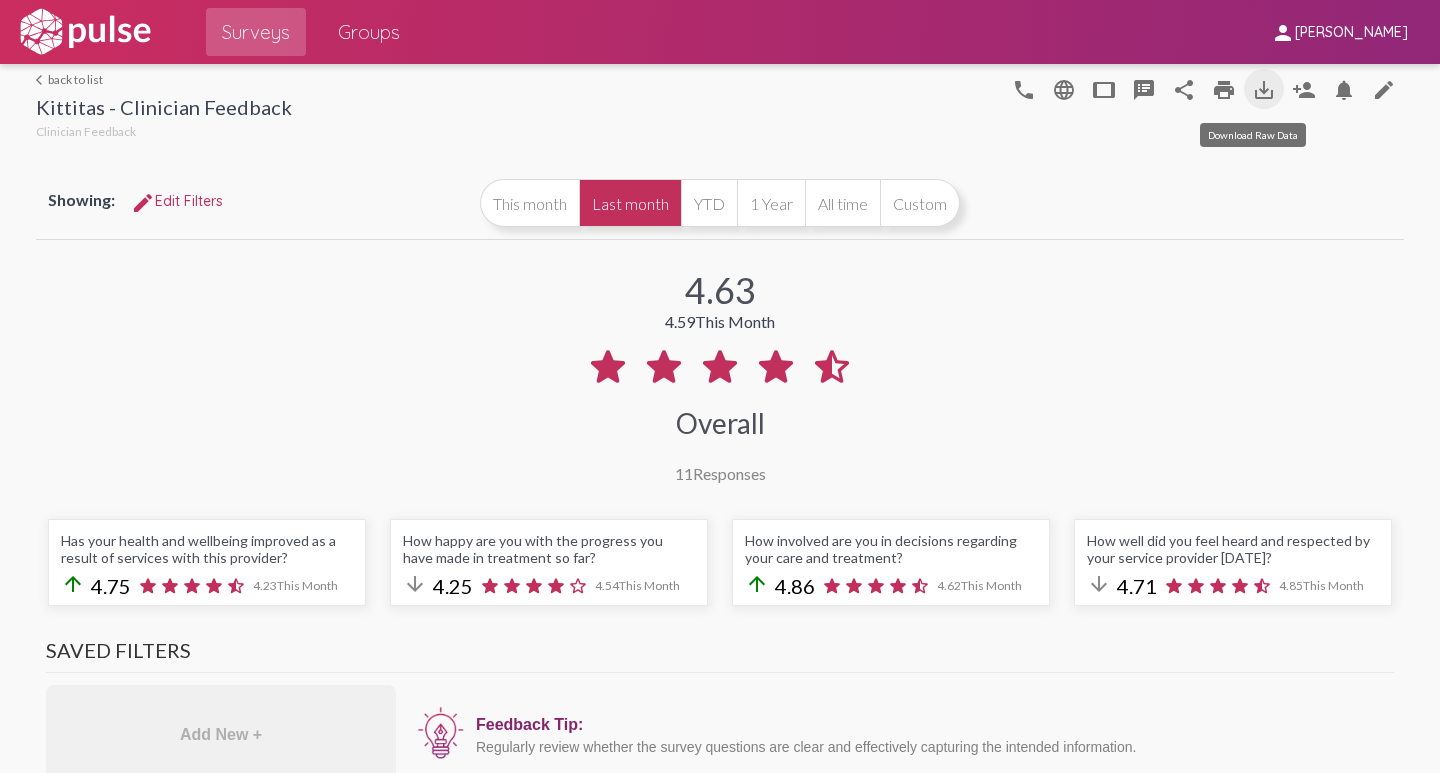 click on "save_alt" 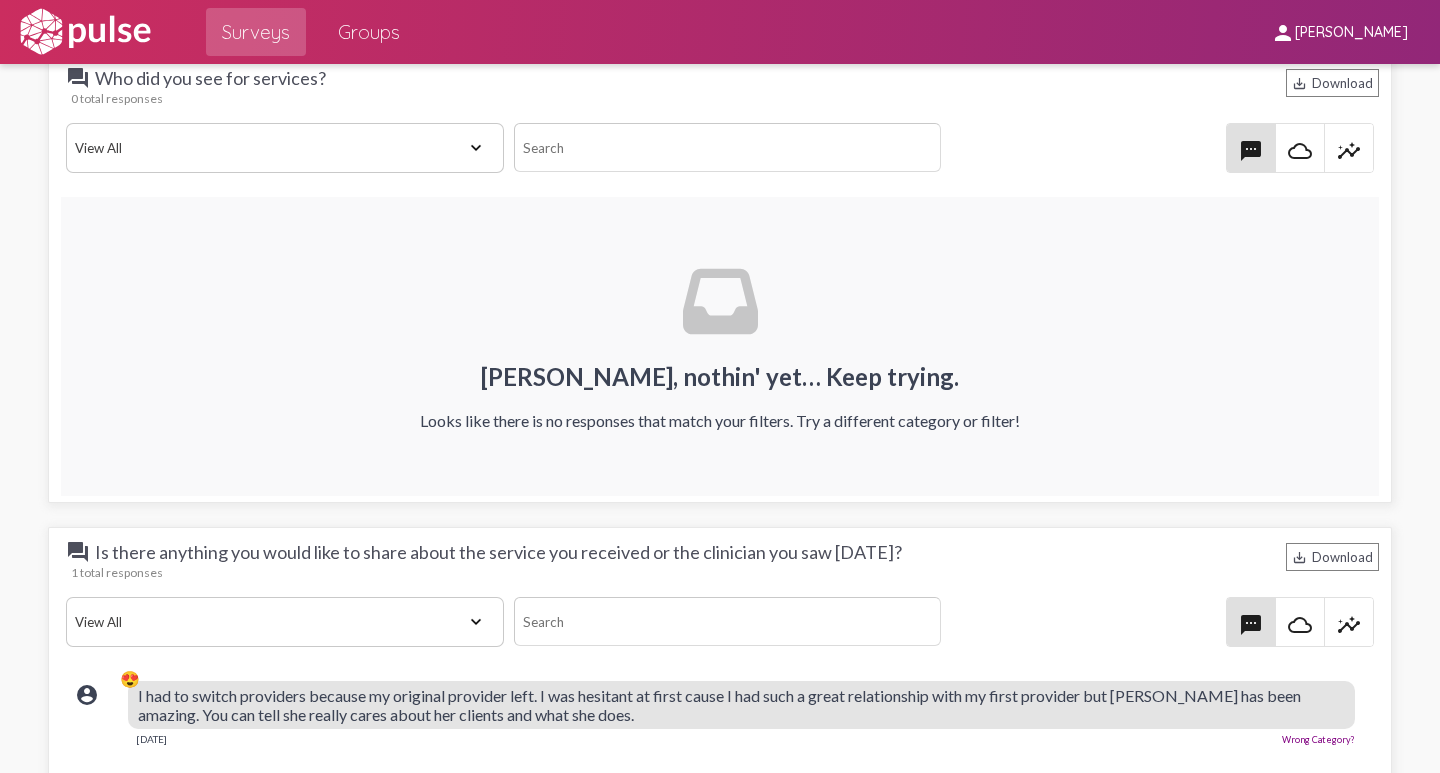 scroll, scrollTop: 3200, scrollLeft: 0, axis: vertical 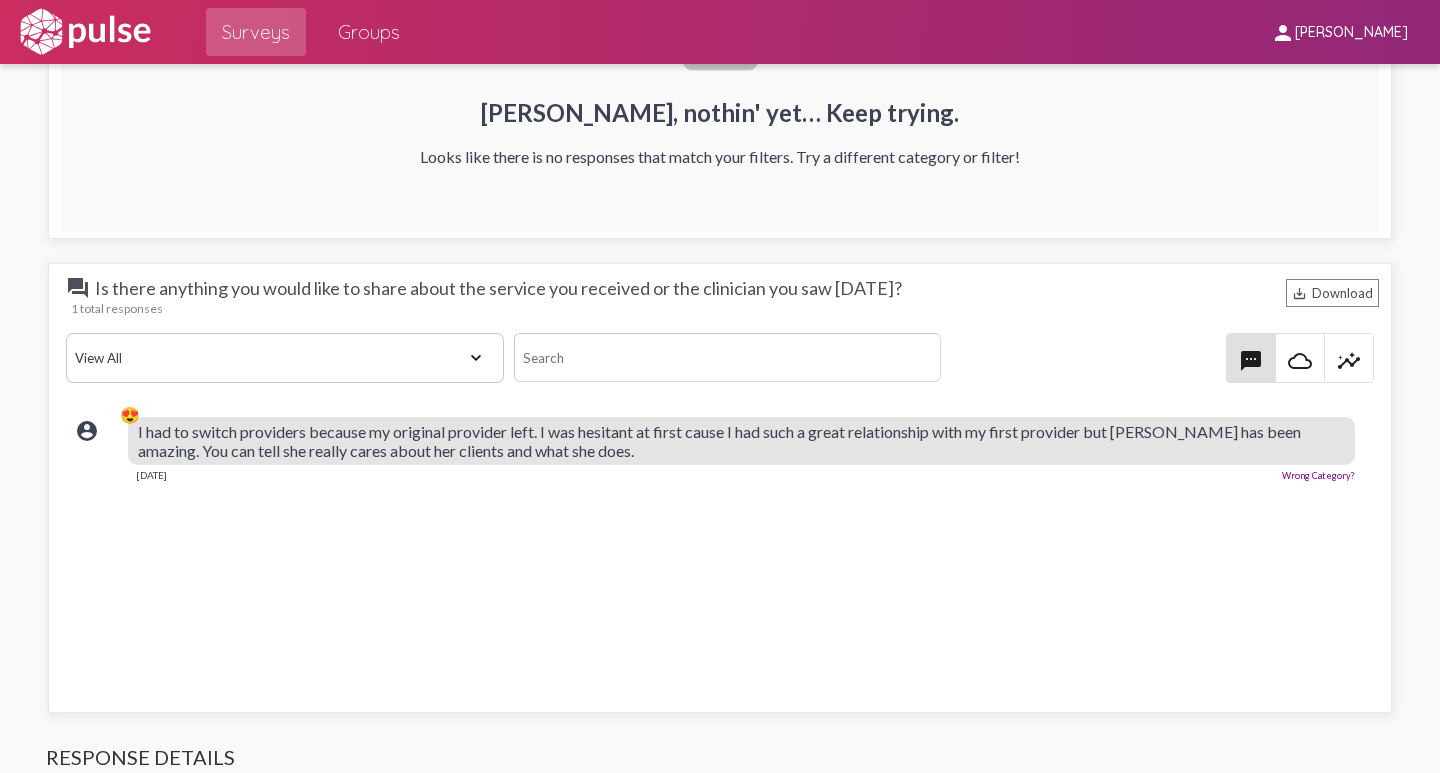 click on "View All Positive Neutral Negative Happy Meh Suggestions Angry Disgust Sadness Gratitude Question Fear Confused Concerned Frustrated Spam" 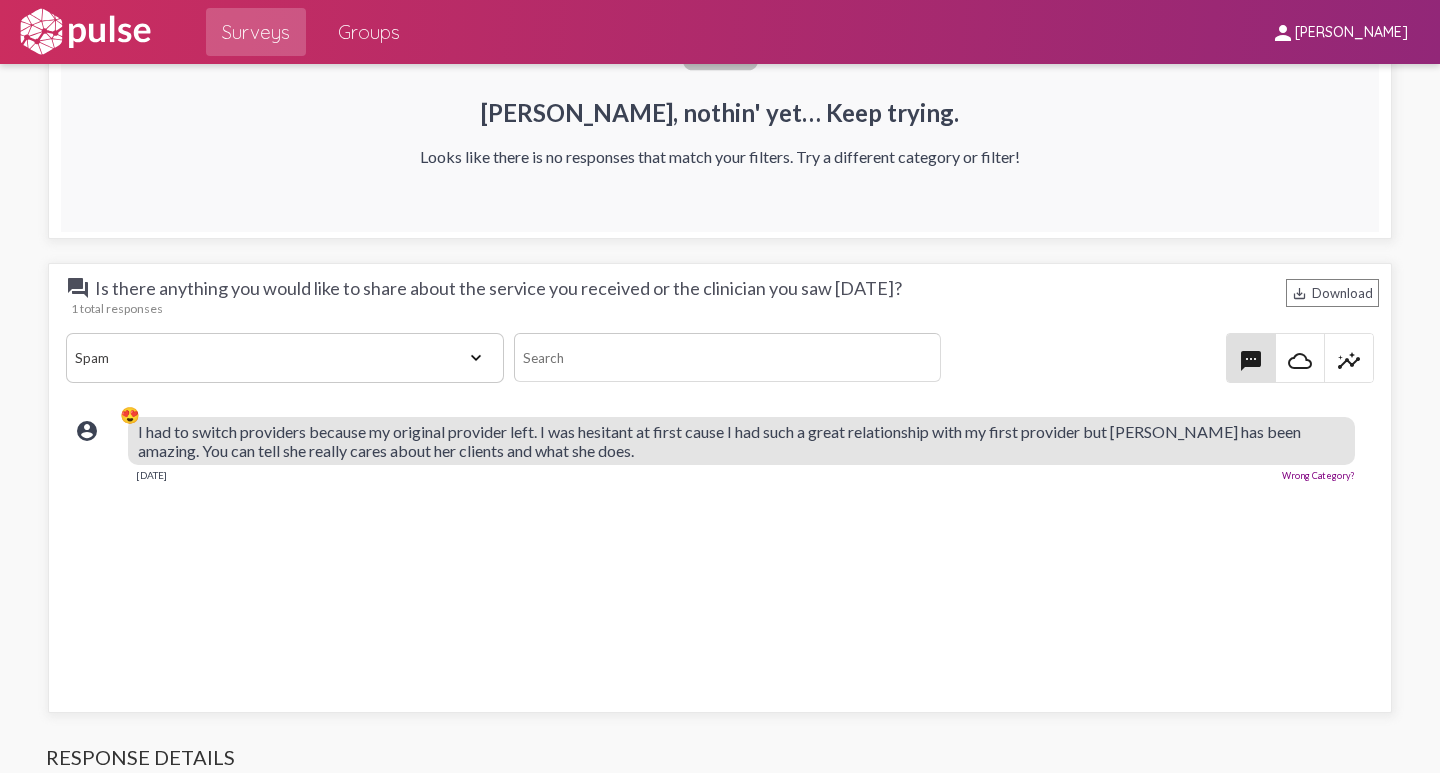 click on "View All Positive Neutral Negative Happy Meh Suggestions Angry Disgust Sadness Gratitude Question Fear Confused Concerned Frustrated Spam" 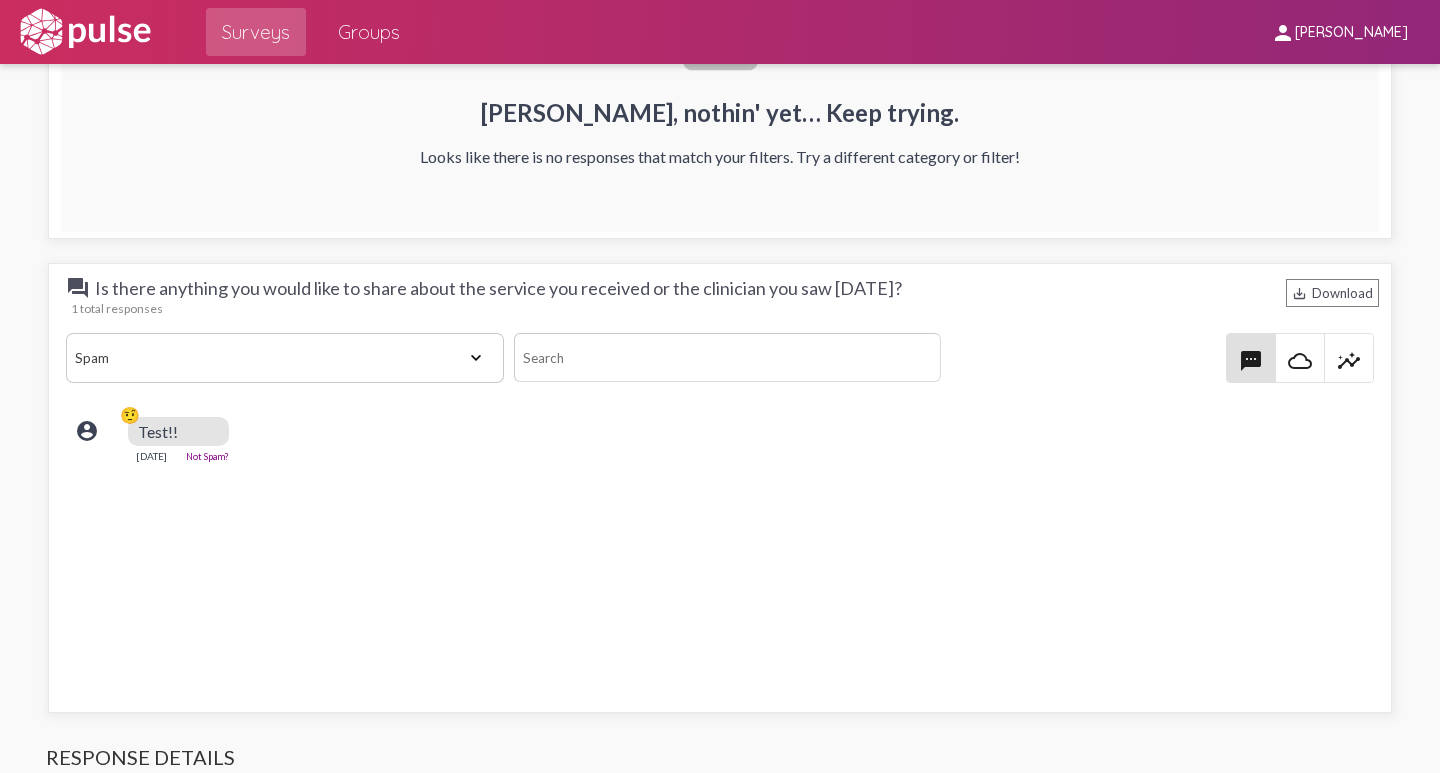 click on "View All Positive Neutral Negative Happy Meh Suggestions Angry Disgust Sadness Gratitude Question Fear Confused Concerned Frustrated Spam" 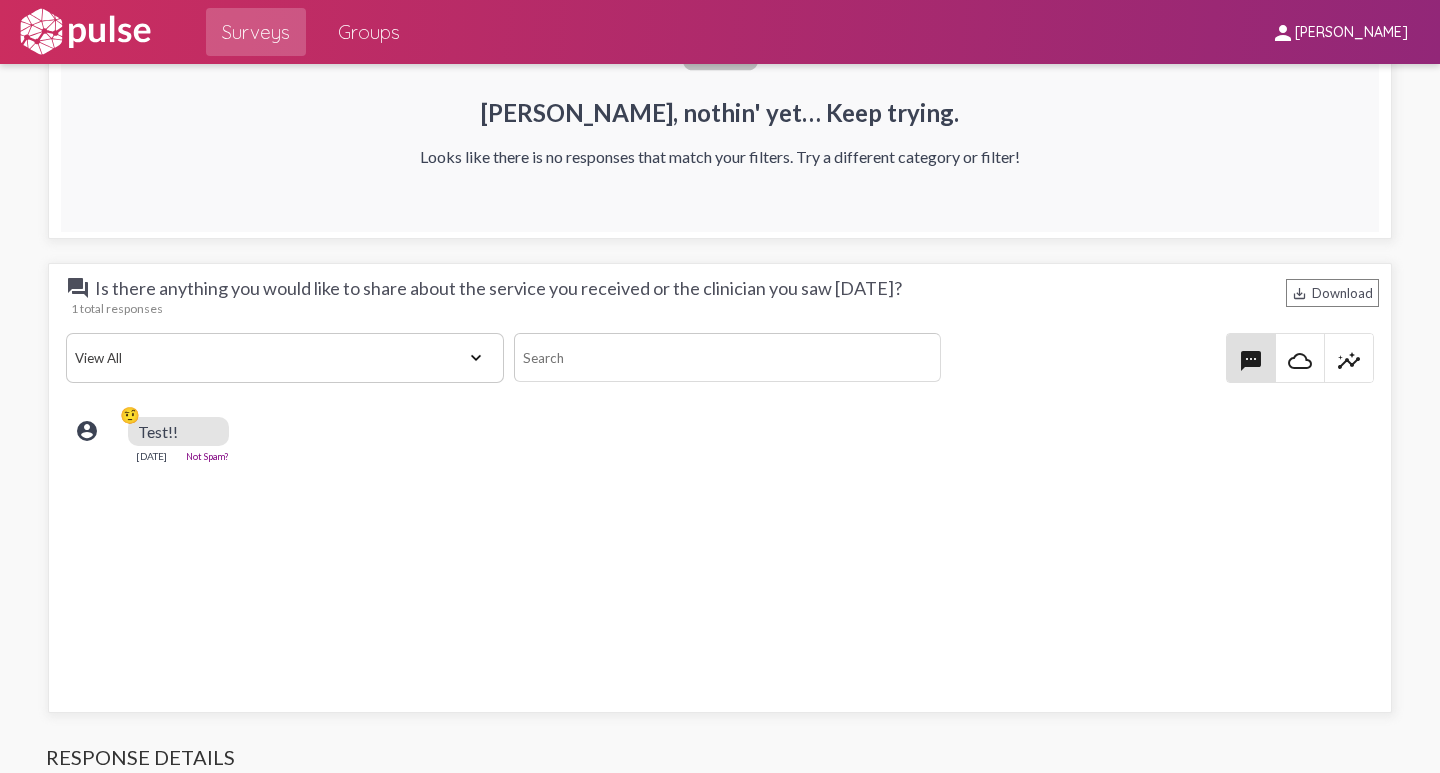click on "View All Positive Neutral Negative Happy Meh Suggestions Angry Disgust Sadness Gratitude Question Fear Confused Concerned Frustrated Spam" 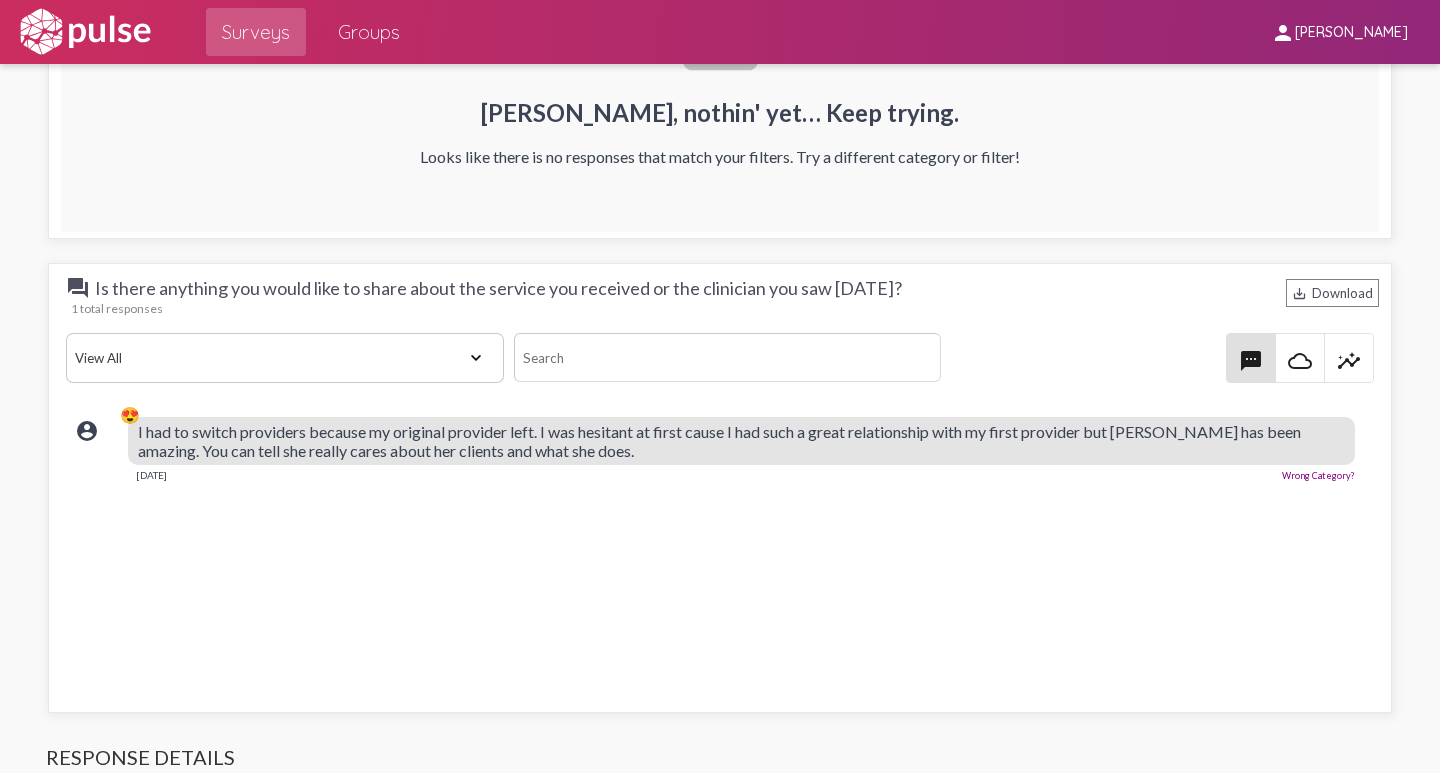 click on "account_circle 😍 I had to switch providers because my original provider left. I was hesitant at first cause I had such a great relationship with my first provider but [PERSON_NAME] has been amazing. You can tell she really cares about her clients and what she does.   [DATE]  Wrong Category?" 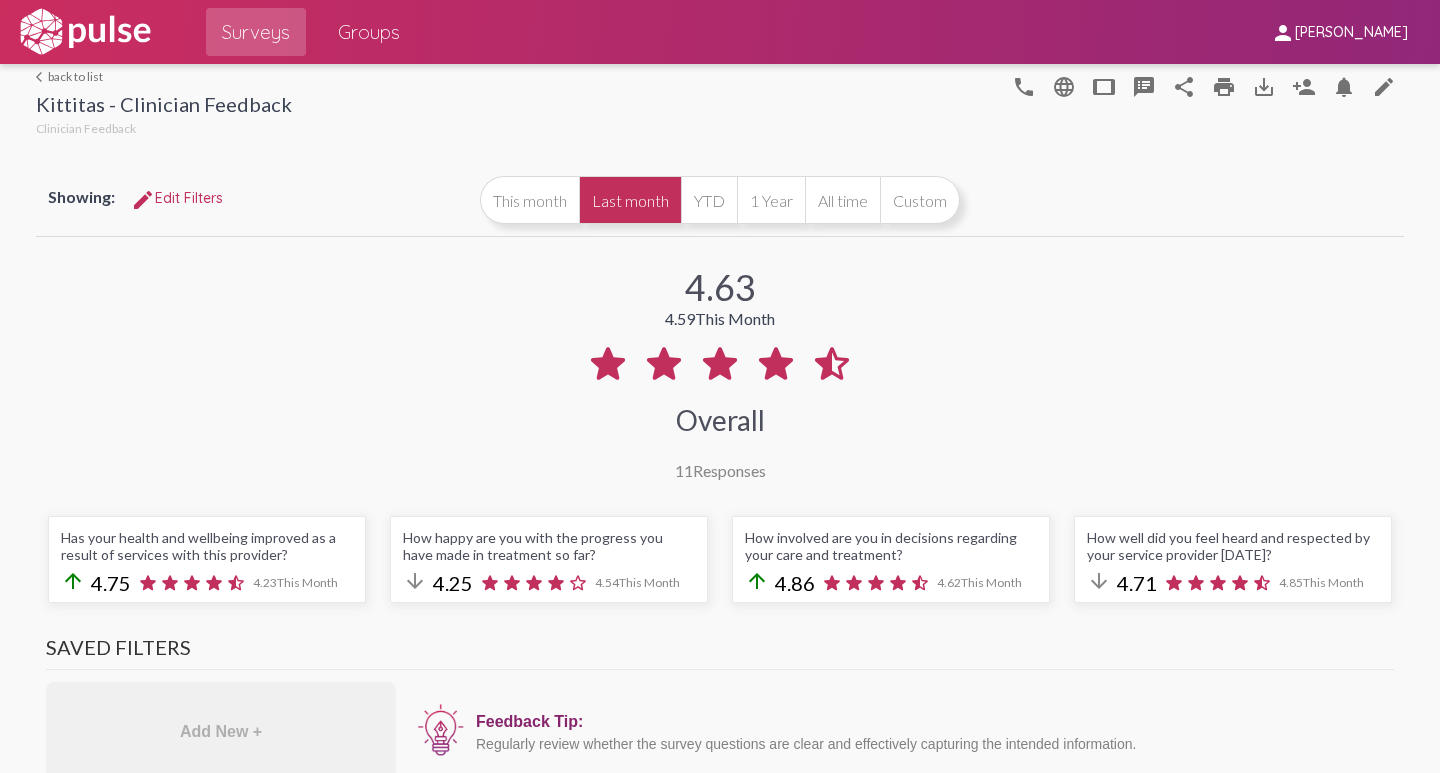 scroll, scrollTop: 0, scrollLeft: 0, axis: both 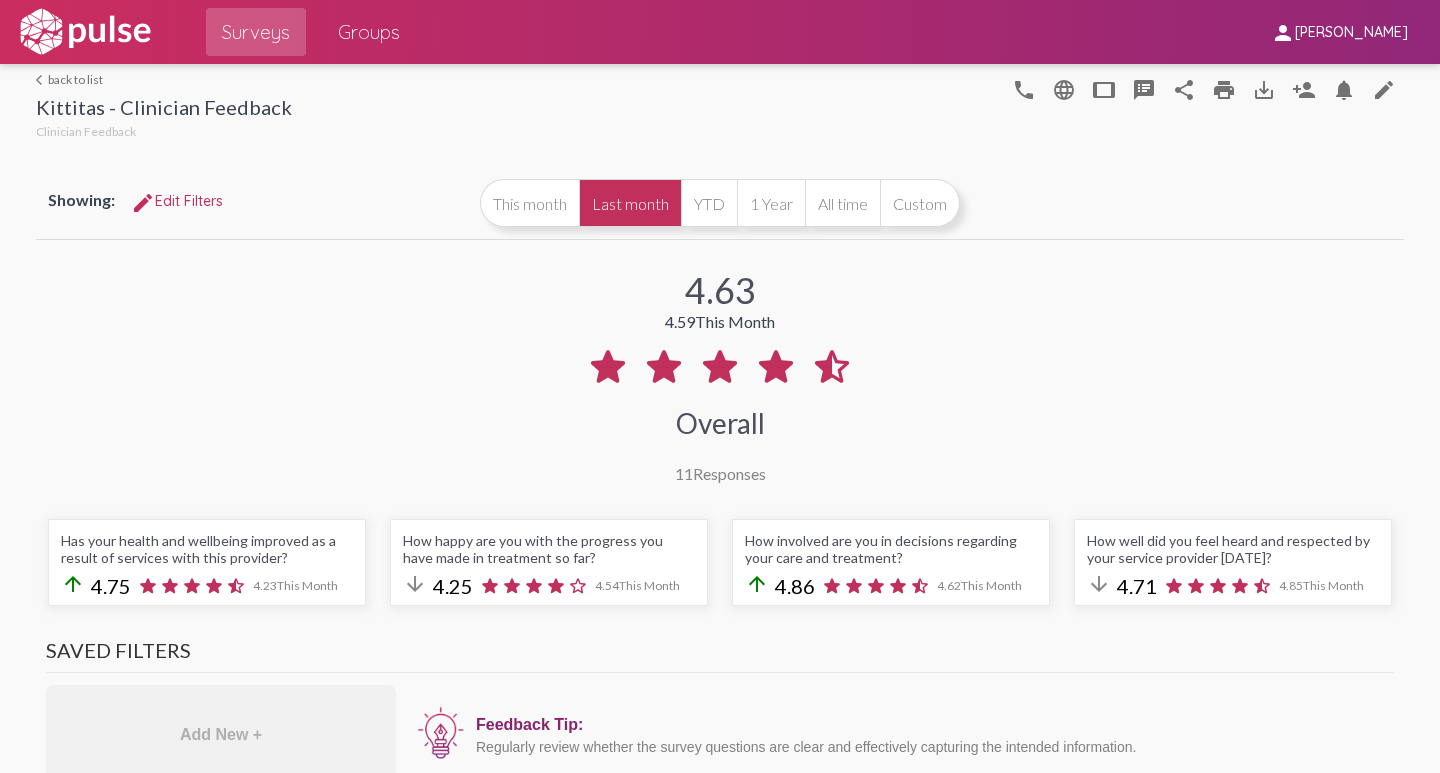 click on "arrow_back_ios  back to list" 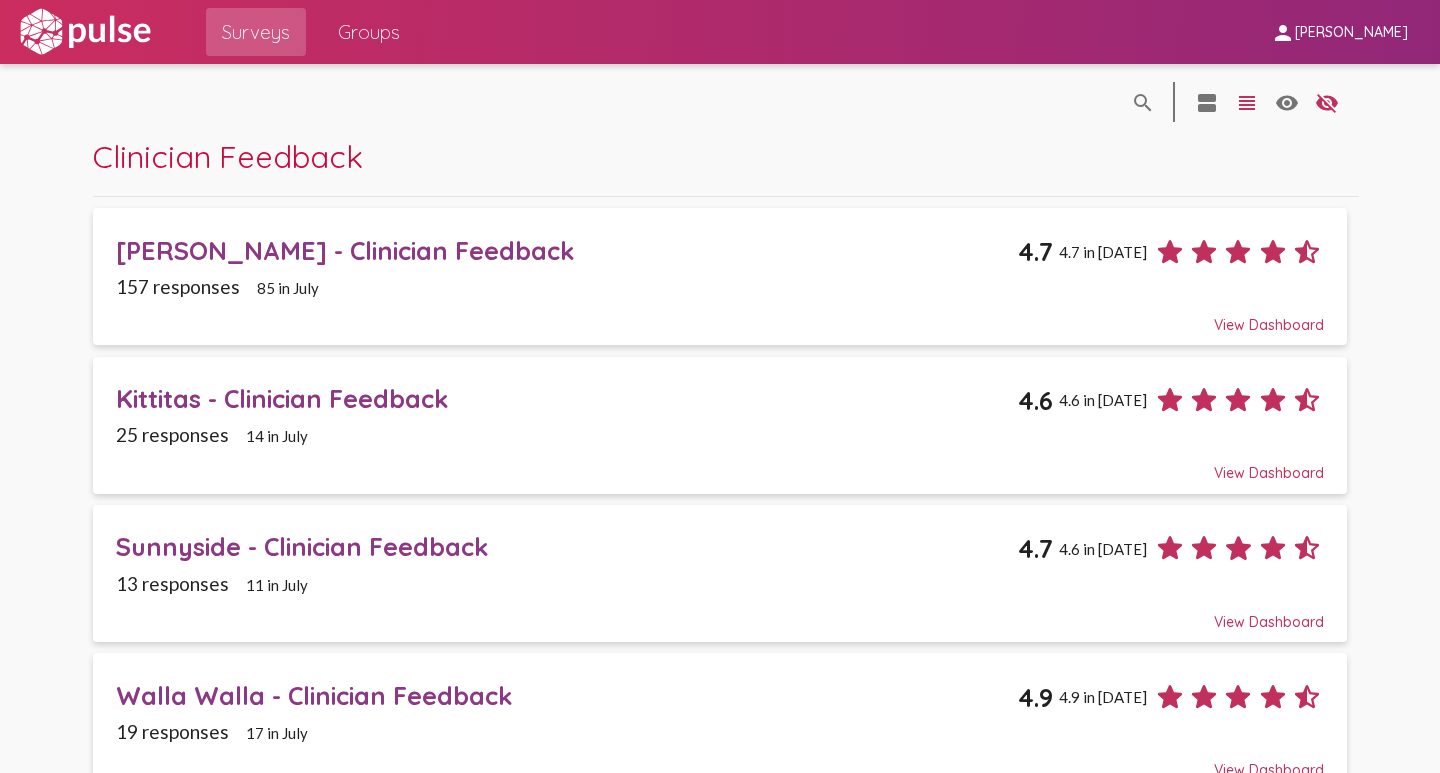 click on "Sunnyside - Clinician Feedback" 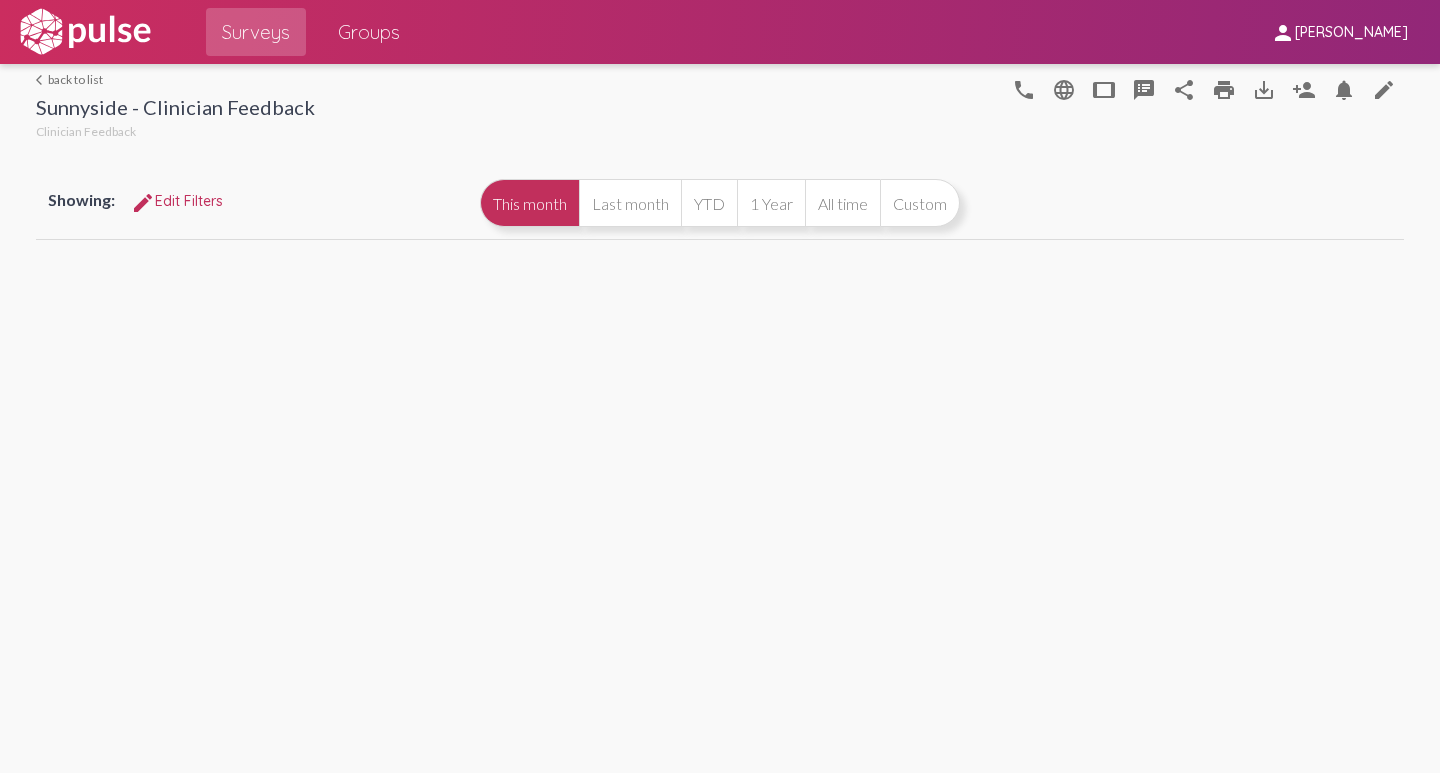 select 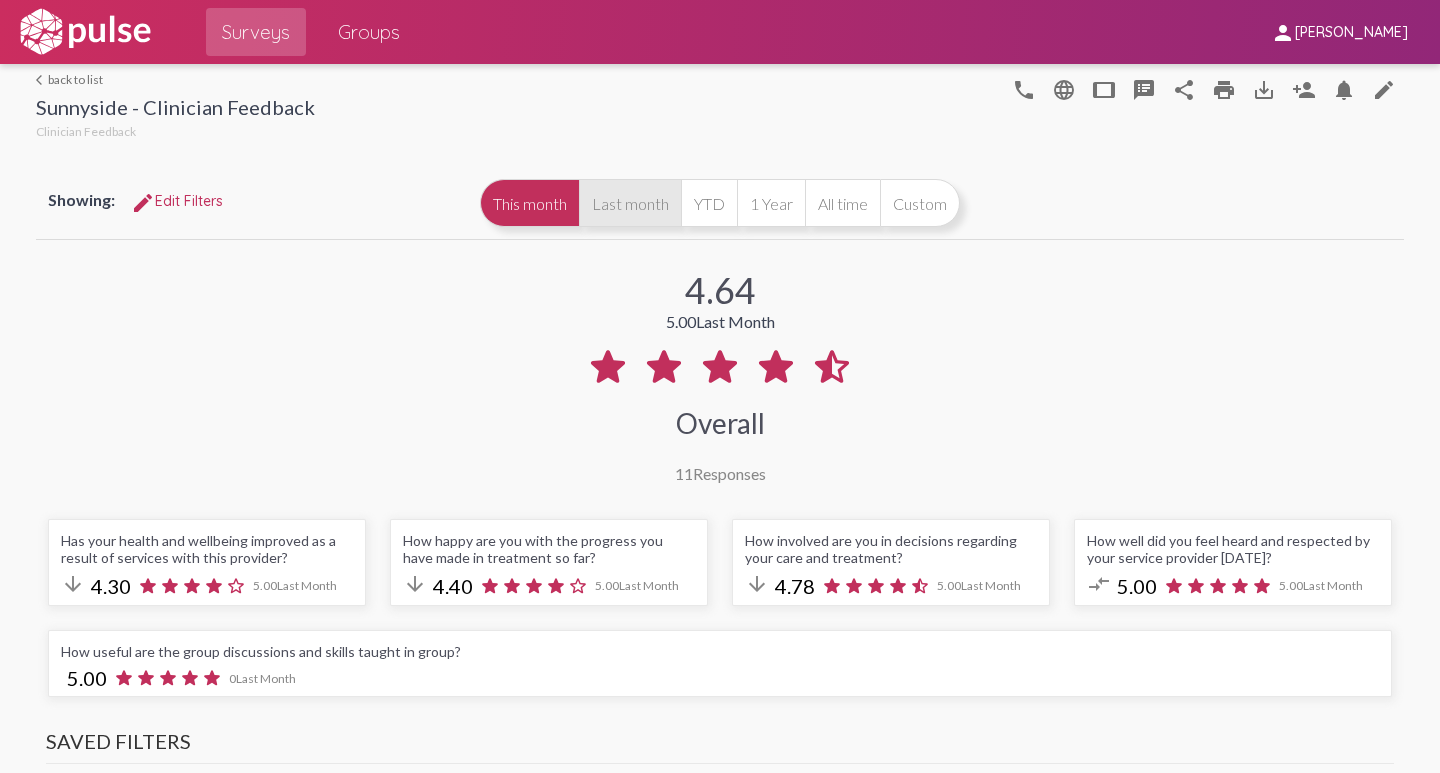 select on "All" 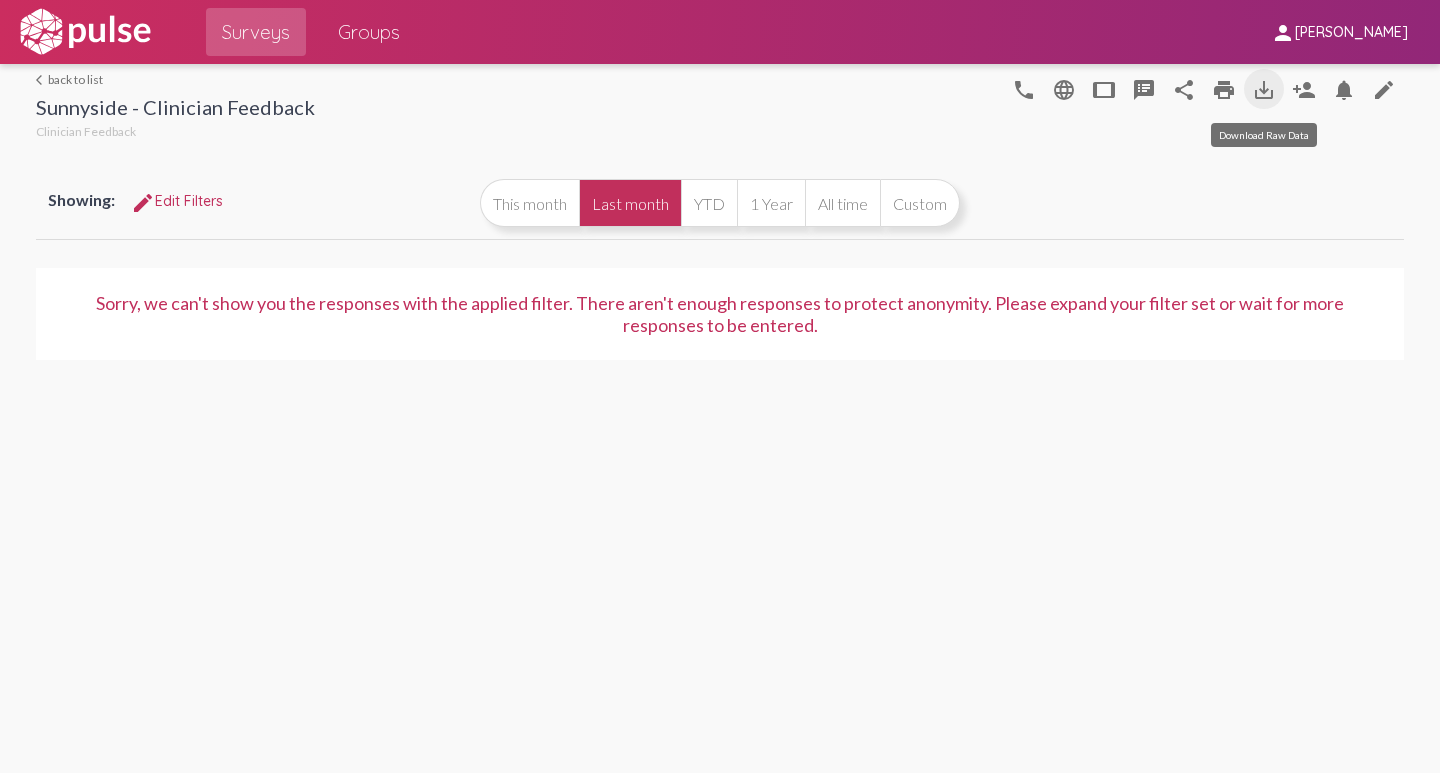 click on "save_alt" 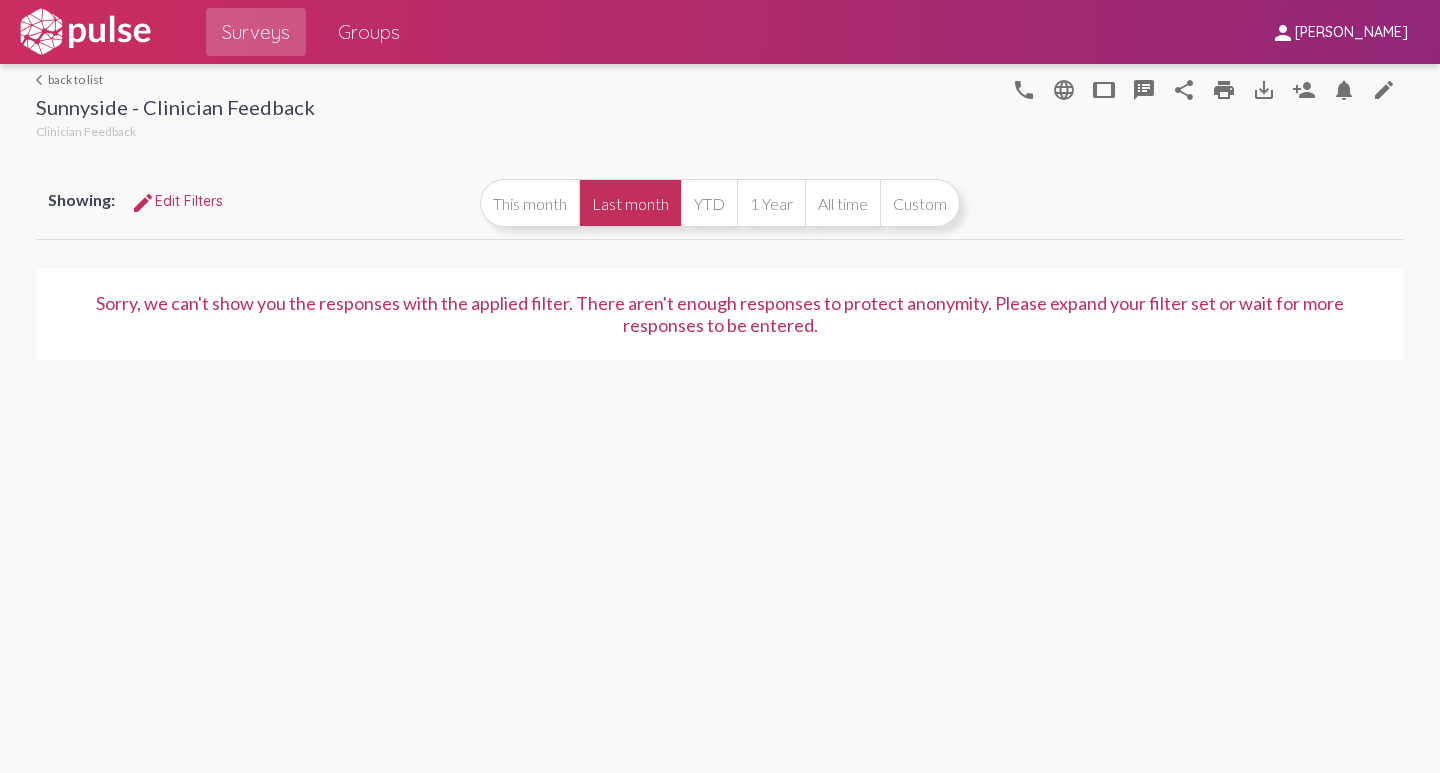 click on "arrow_back_ios  back to list" 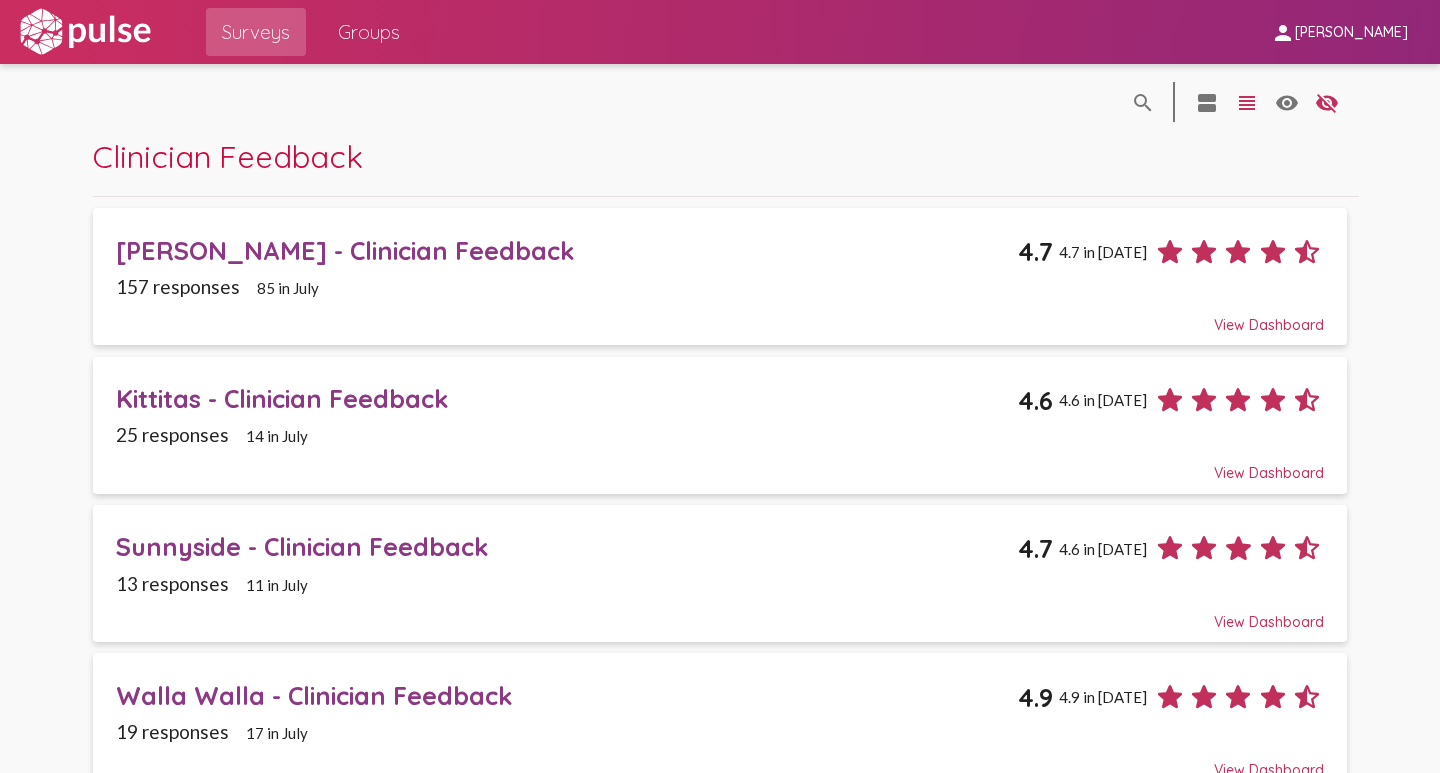 click on "Walla Walla - Clinician Feedback" 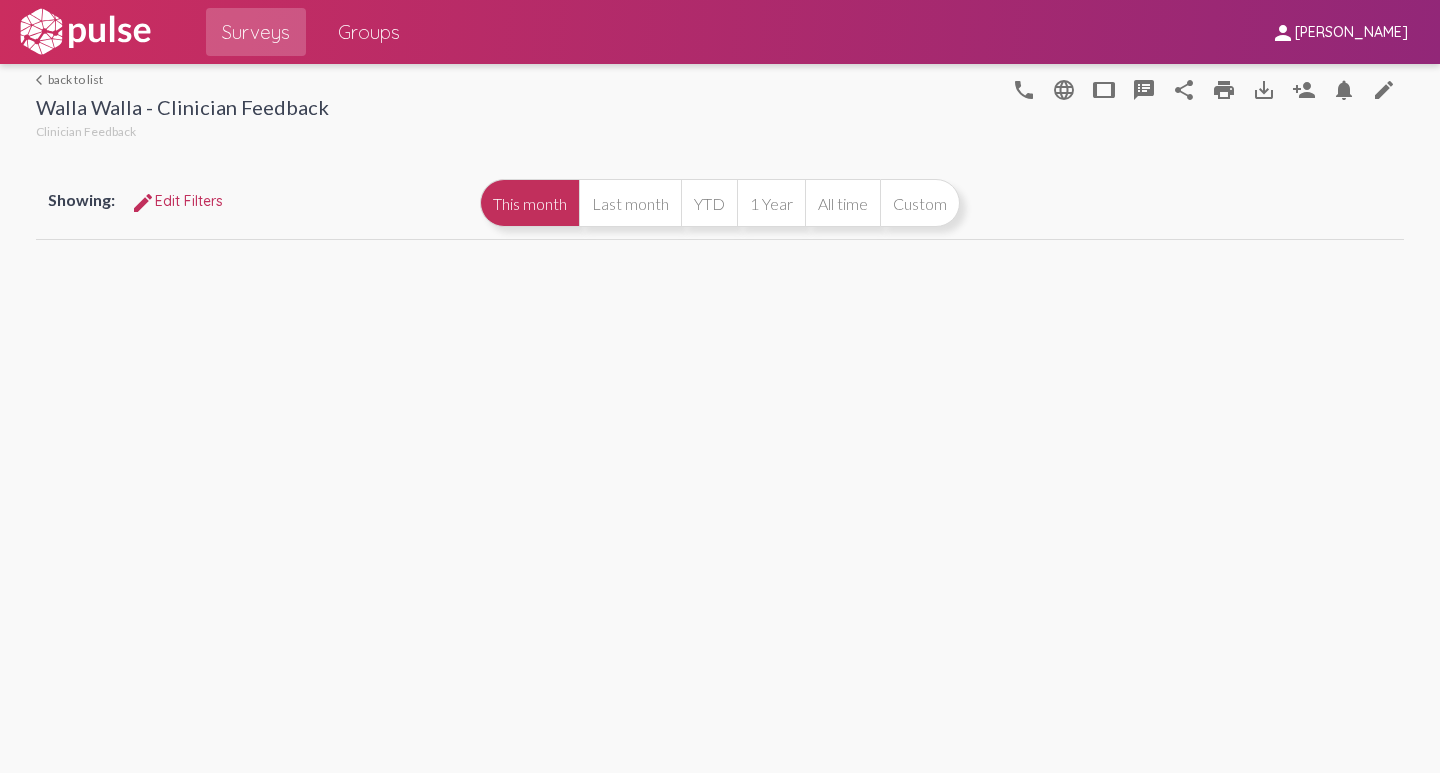 select 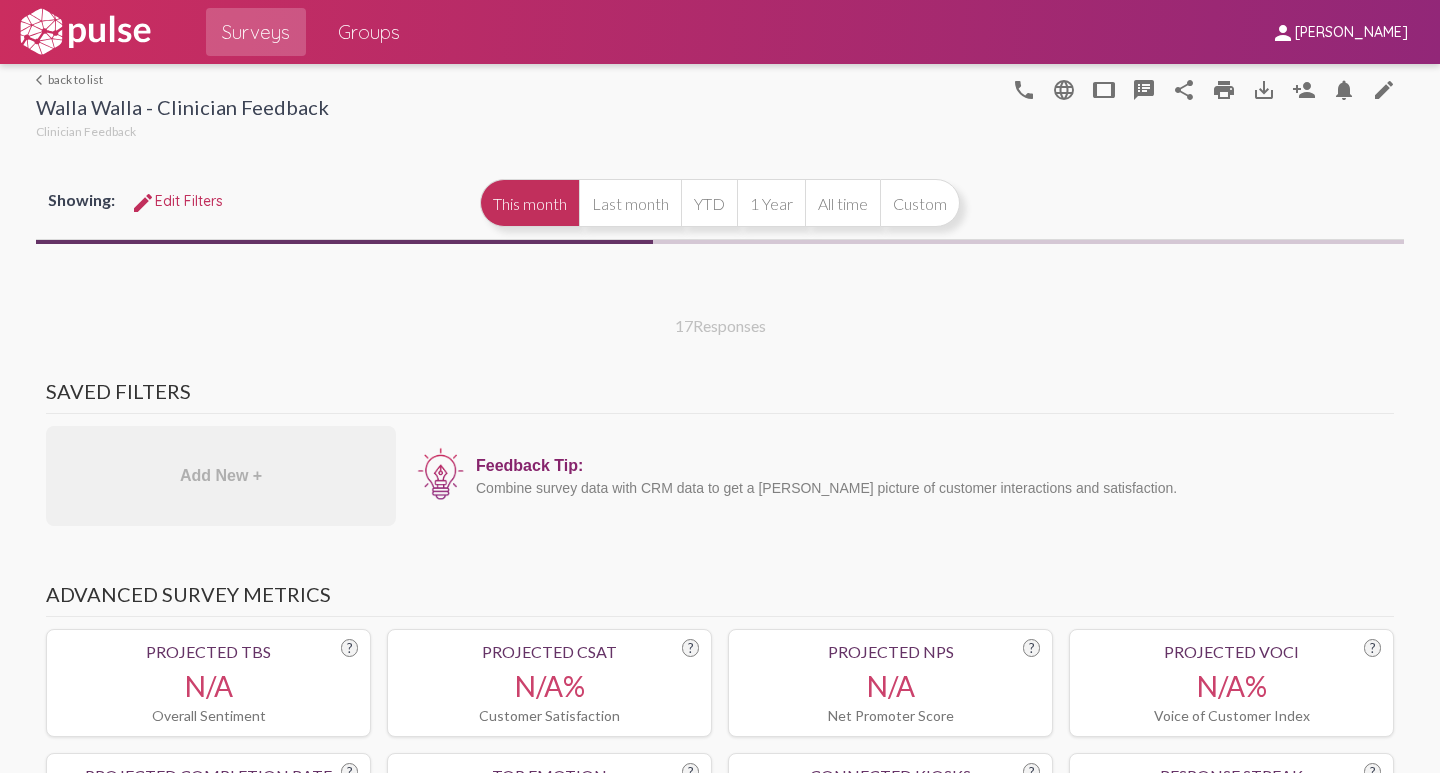 click on "Last month" 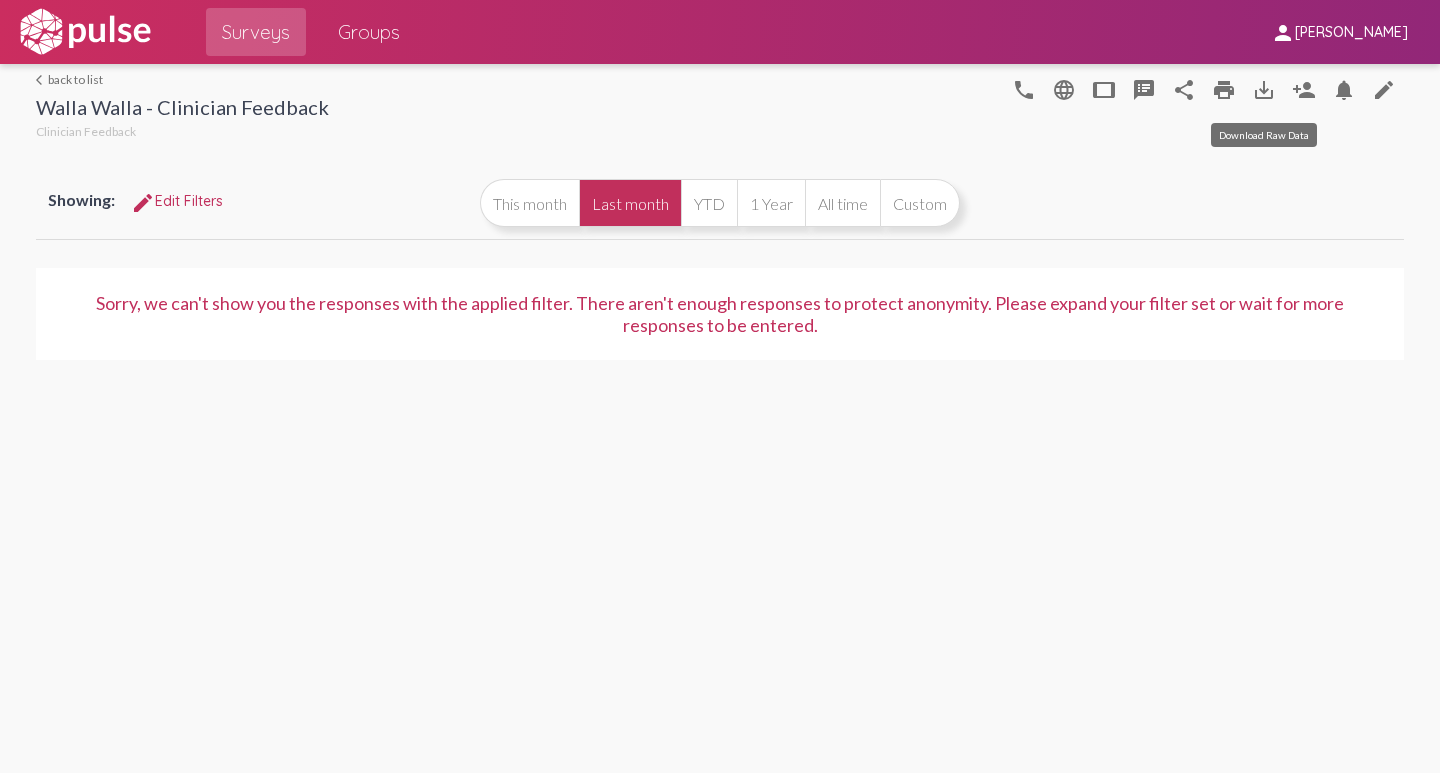 click on "save_alt" 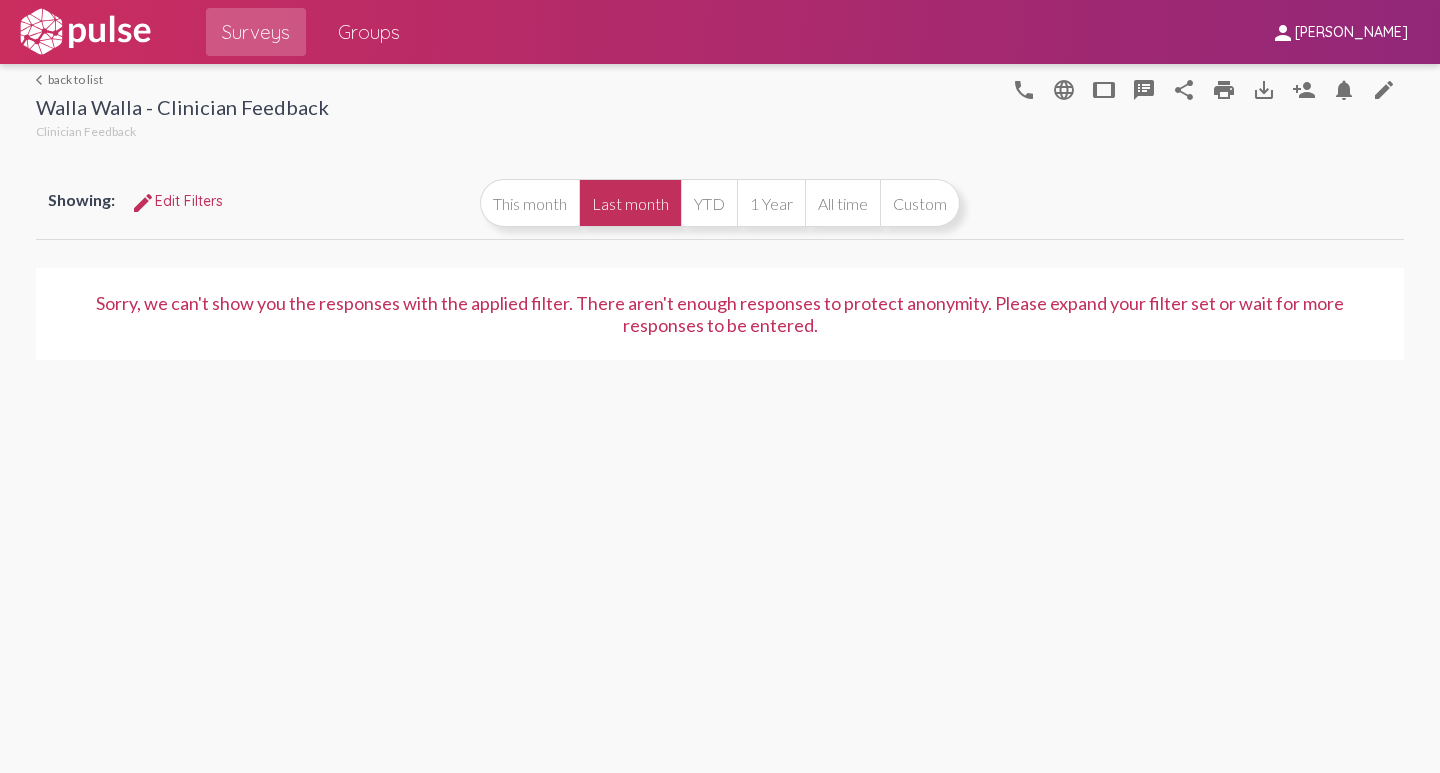 click on "arrow_back_ios" 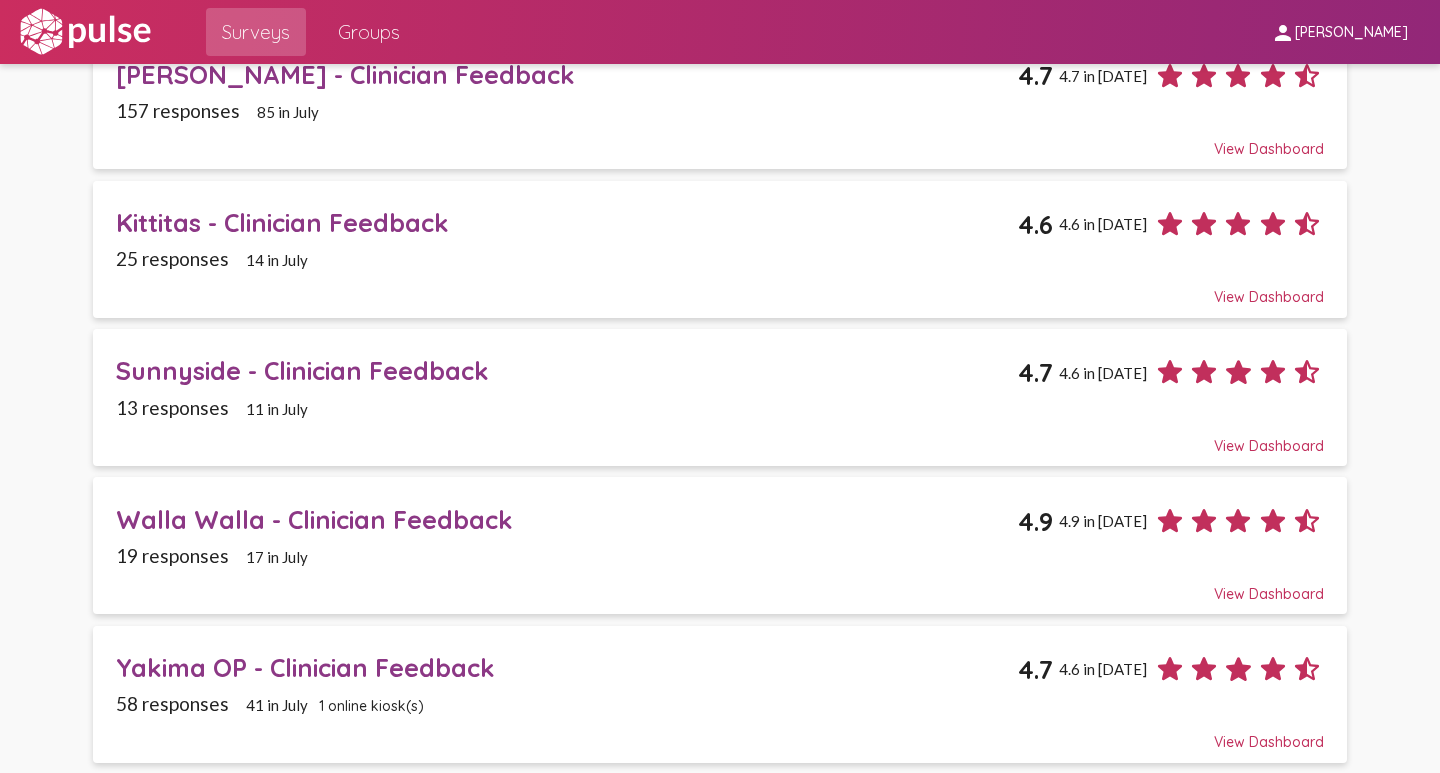 scroll, scrollTop: 500, scrollLeft: 0, axis: vertical 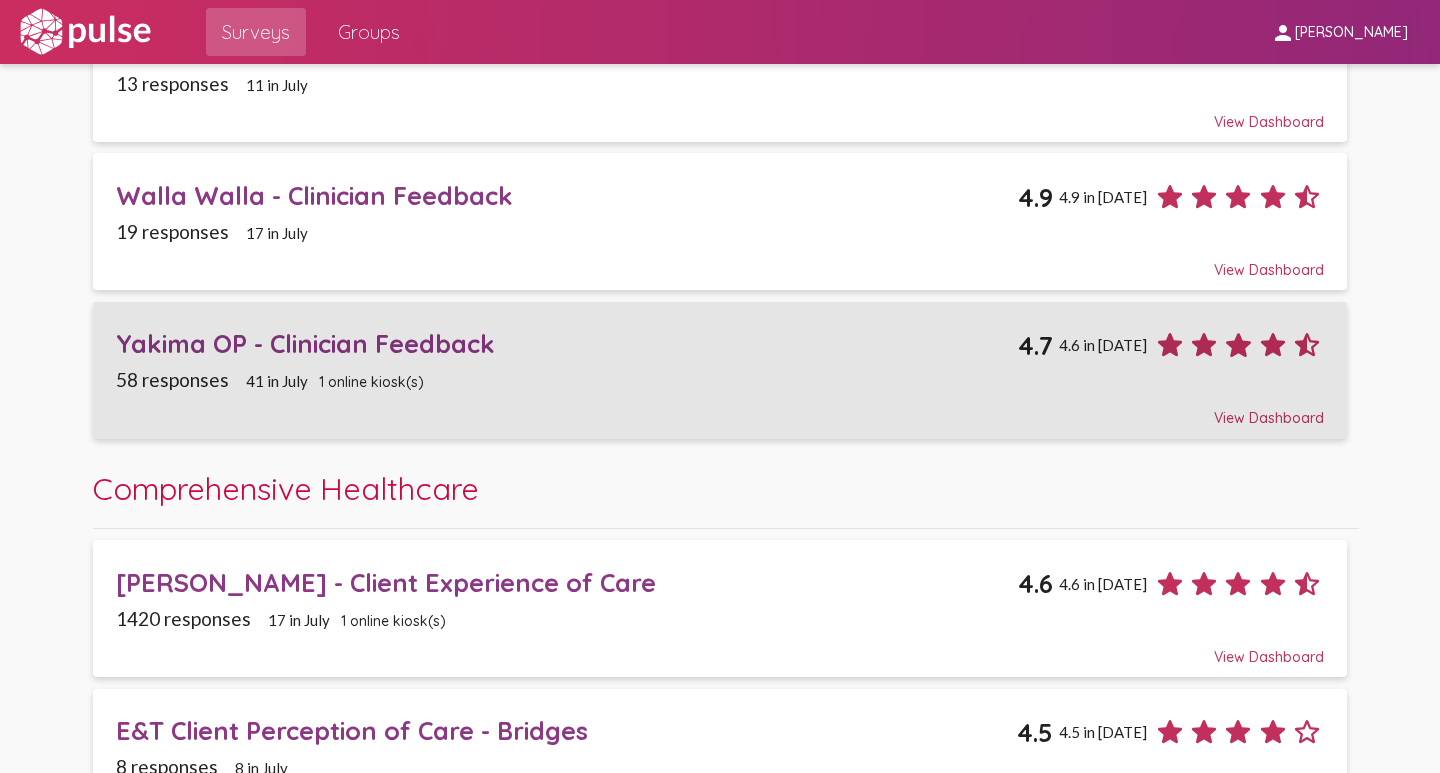 click on "Yakima OP - Clinician Feedback" 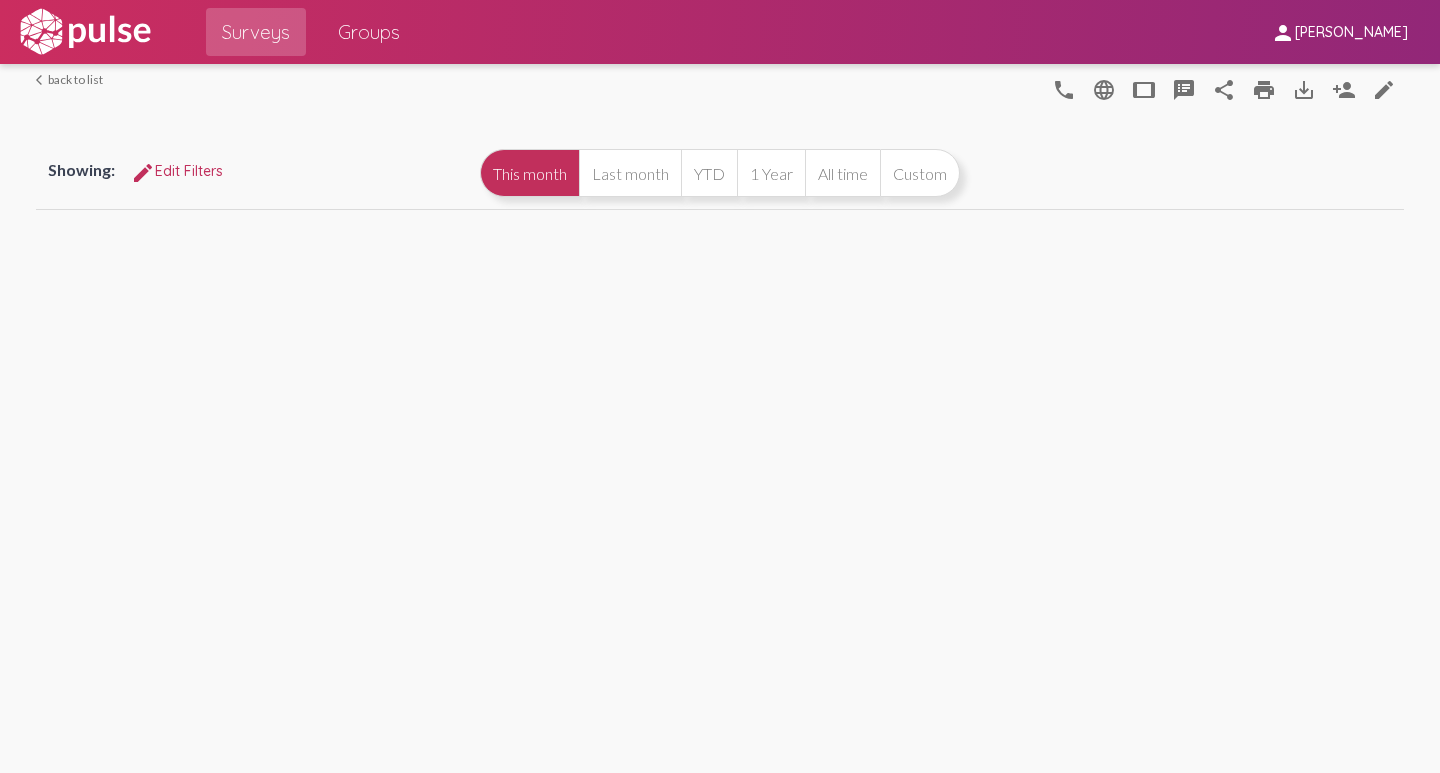 scroll, scrollTop: 0, scrollLeft: 0, axis: both 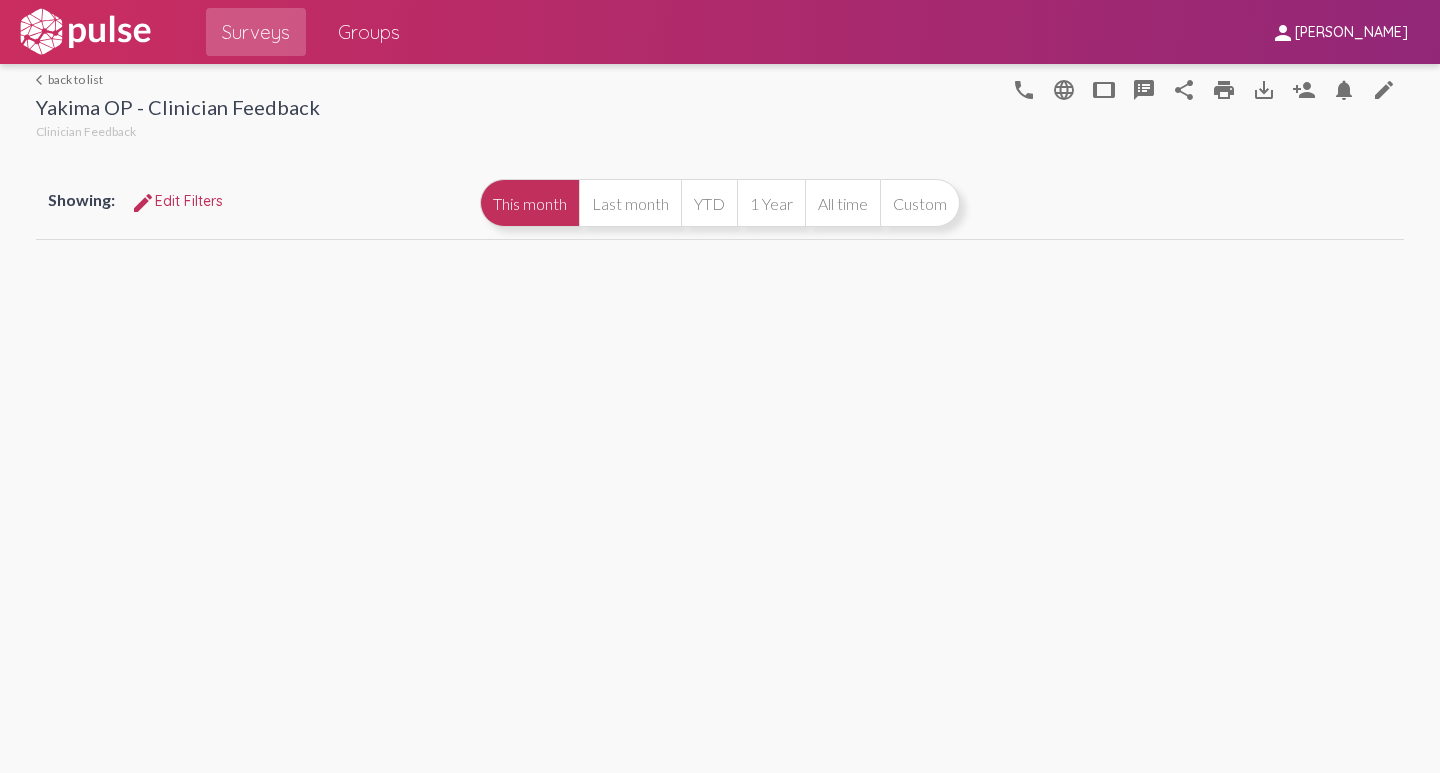 select 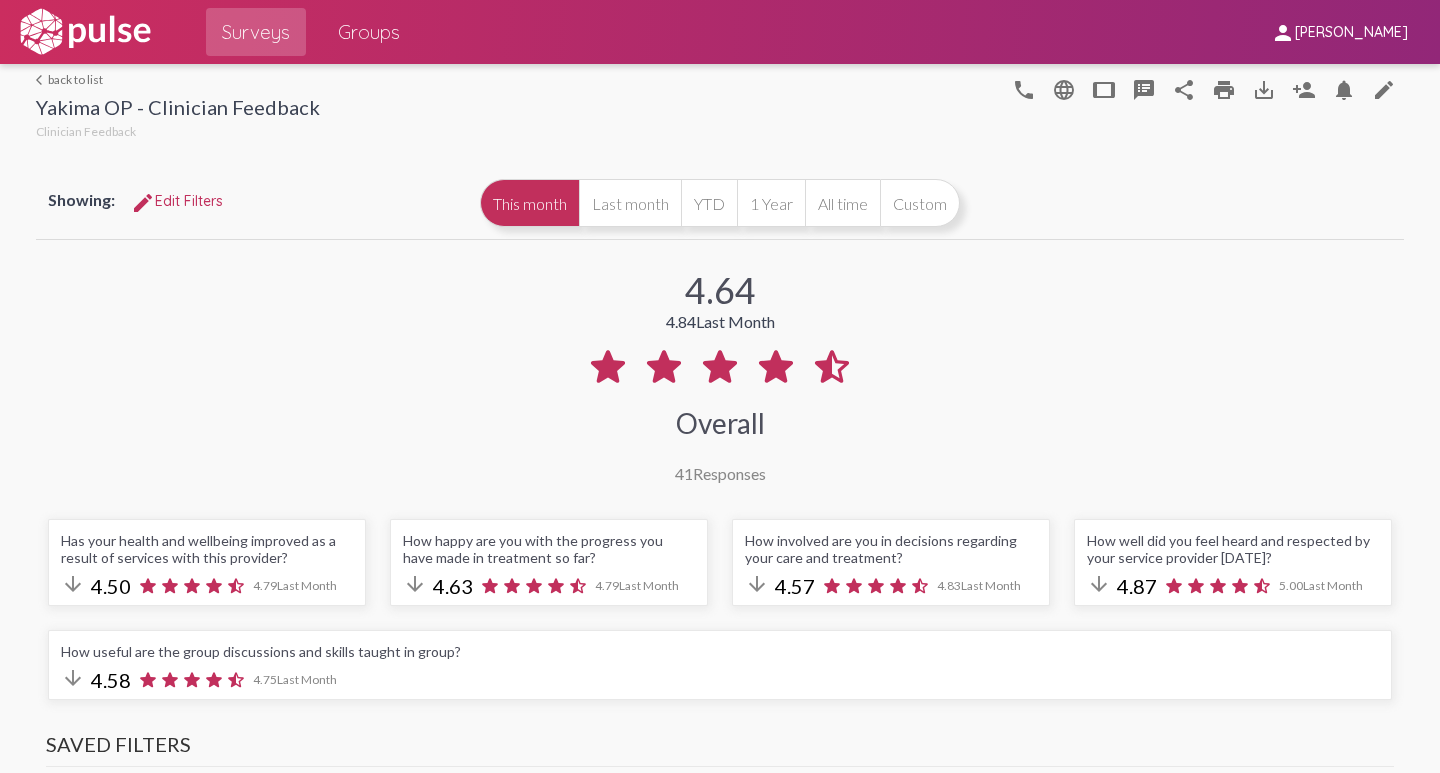 select on "All" 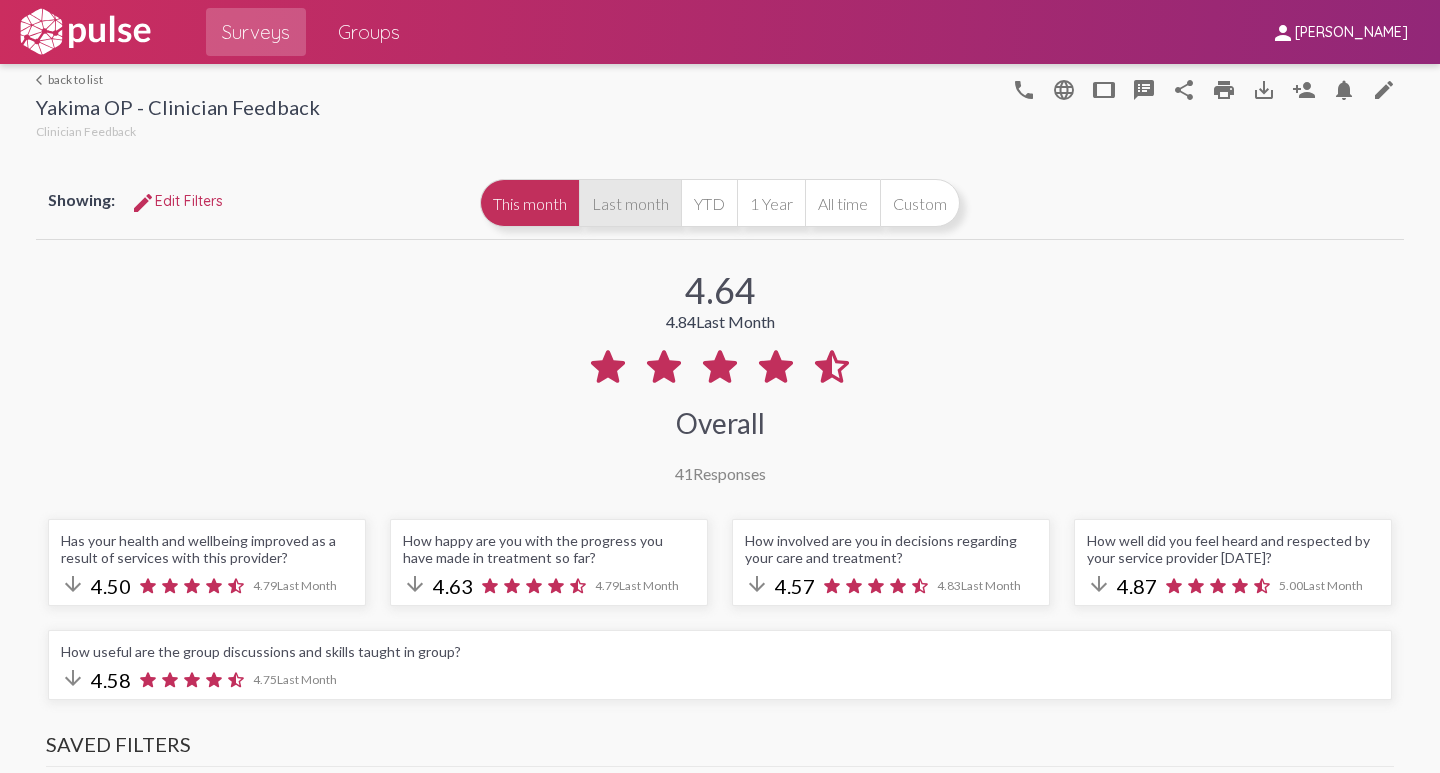 click on "Last month" 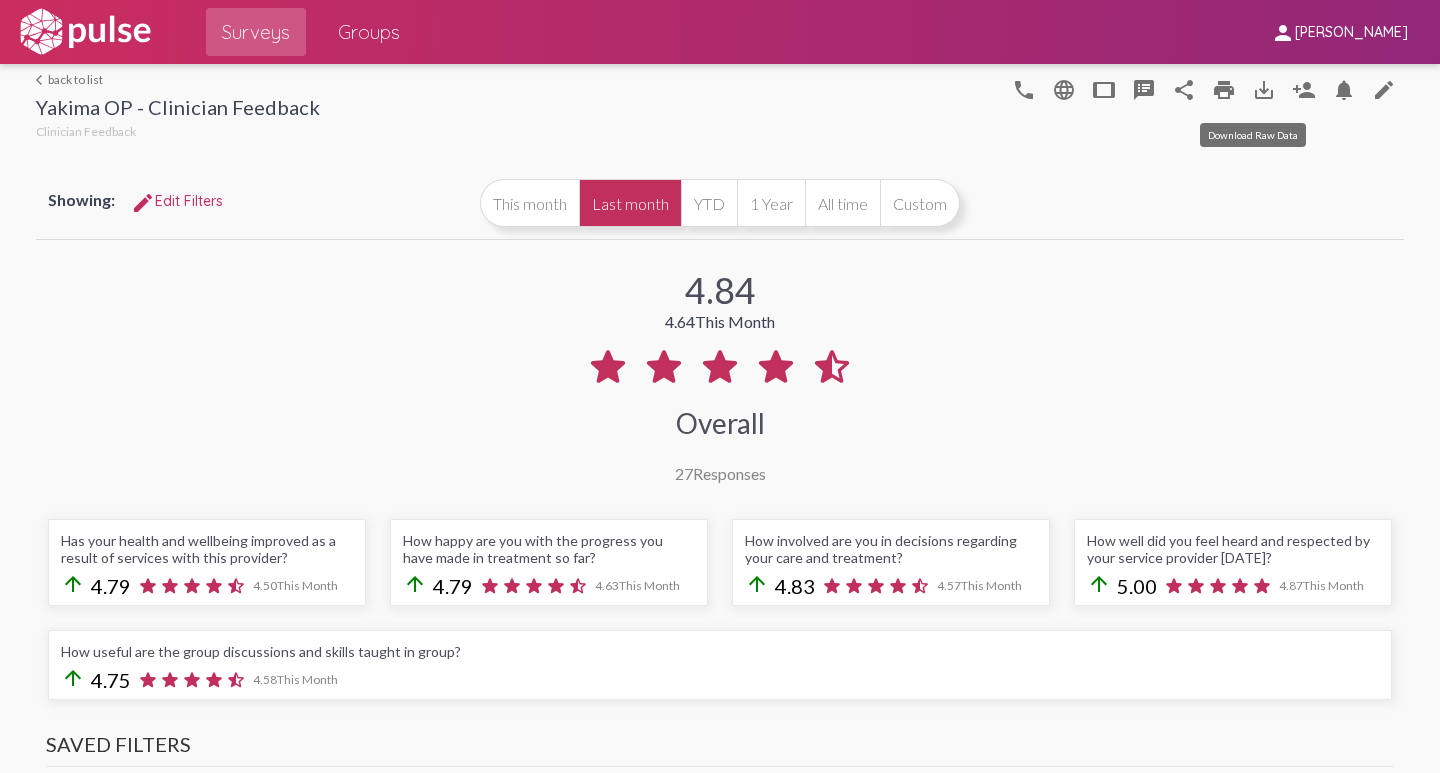 click on "save_alt" 